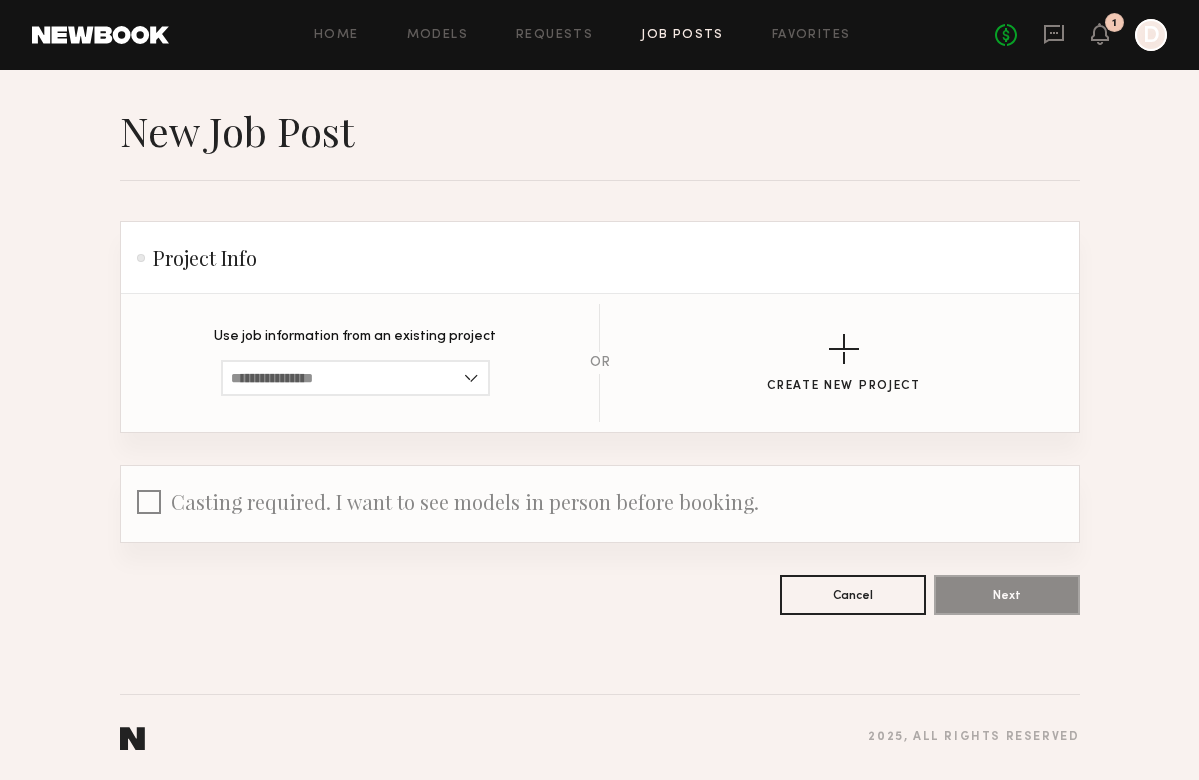 scroll, scrollTop: 0, scrollLeft: 0, axis: both 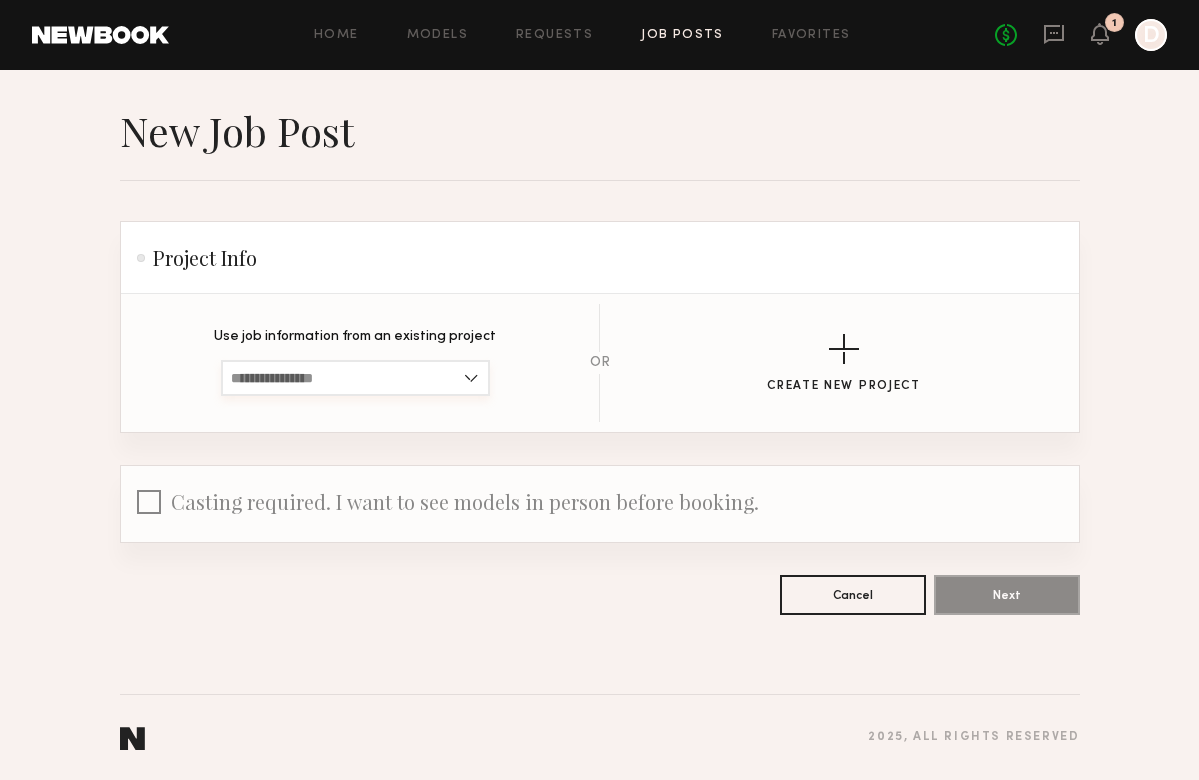 click at bounding box center [355, 378] 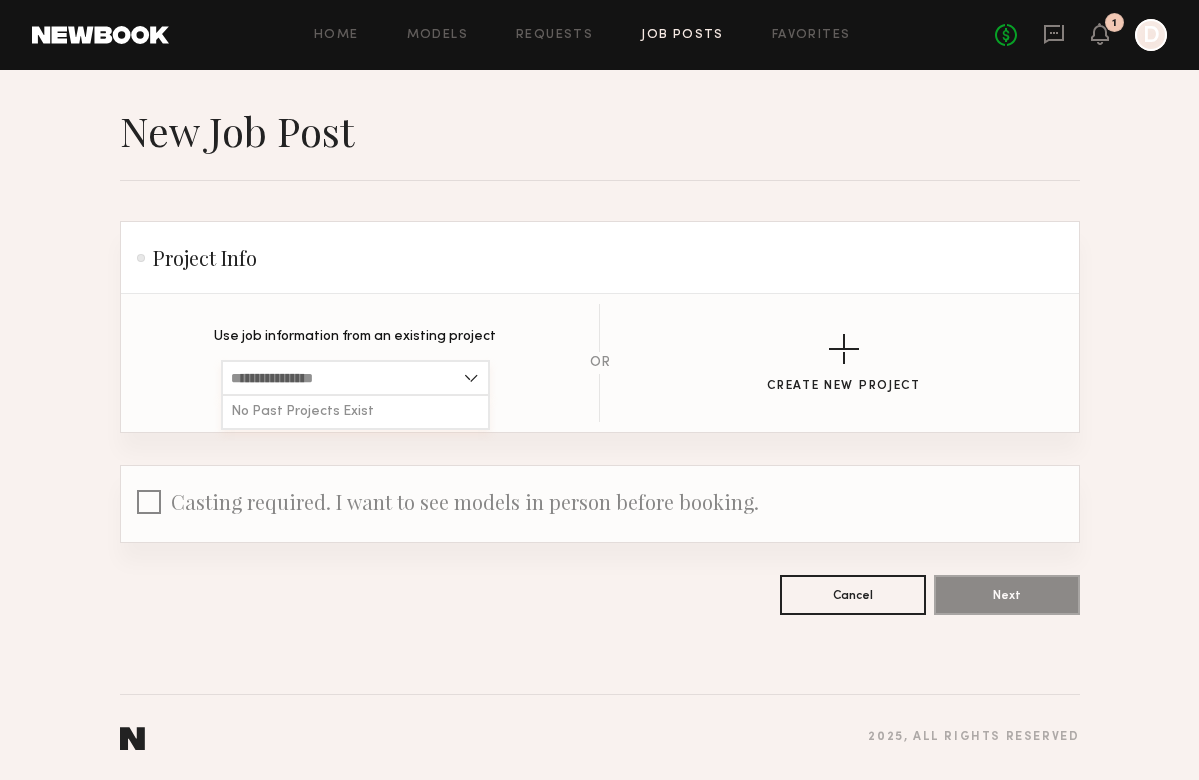 click at bounding box center [355, 378] 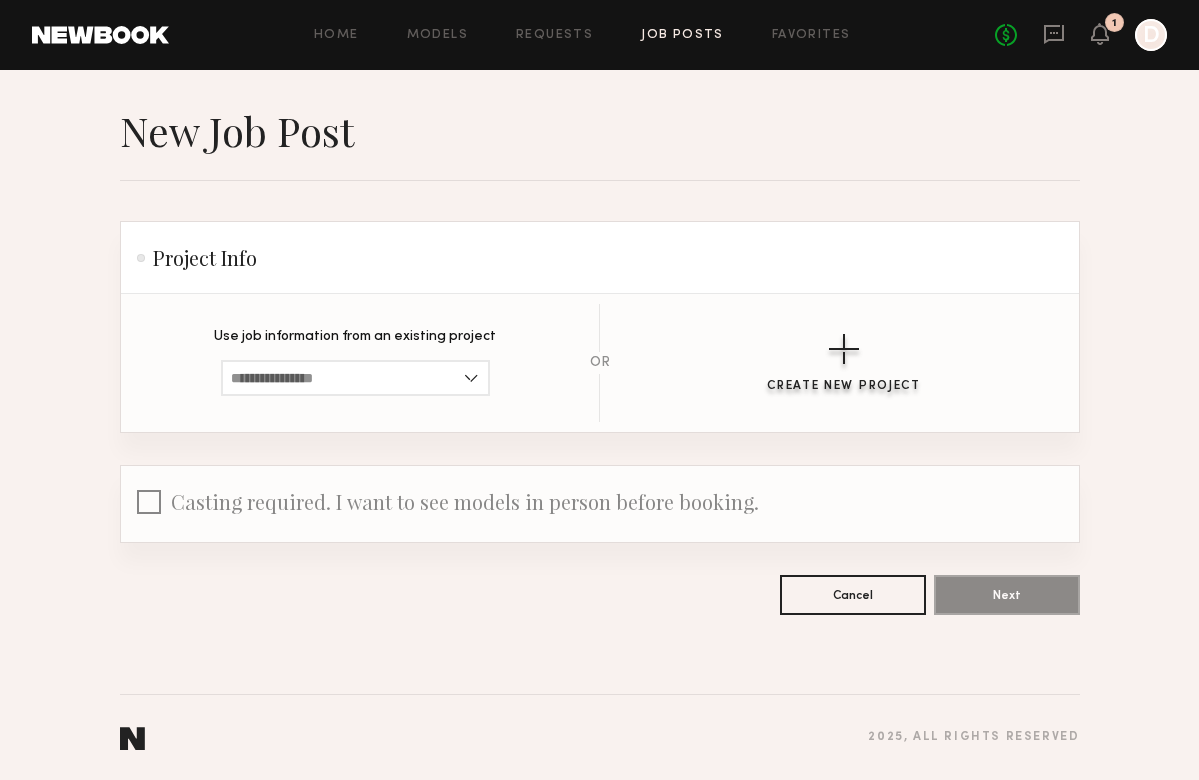 click on "Create New Project" 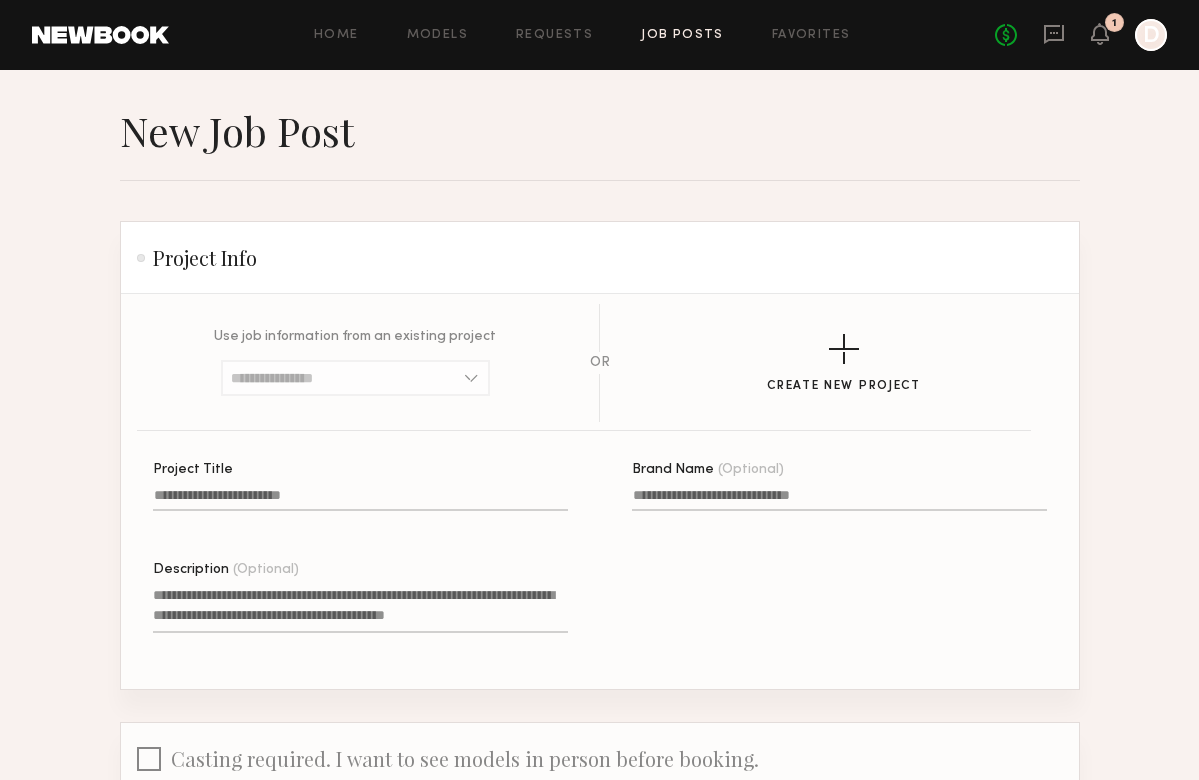 click on "Project Title" 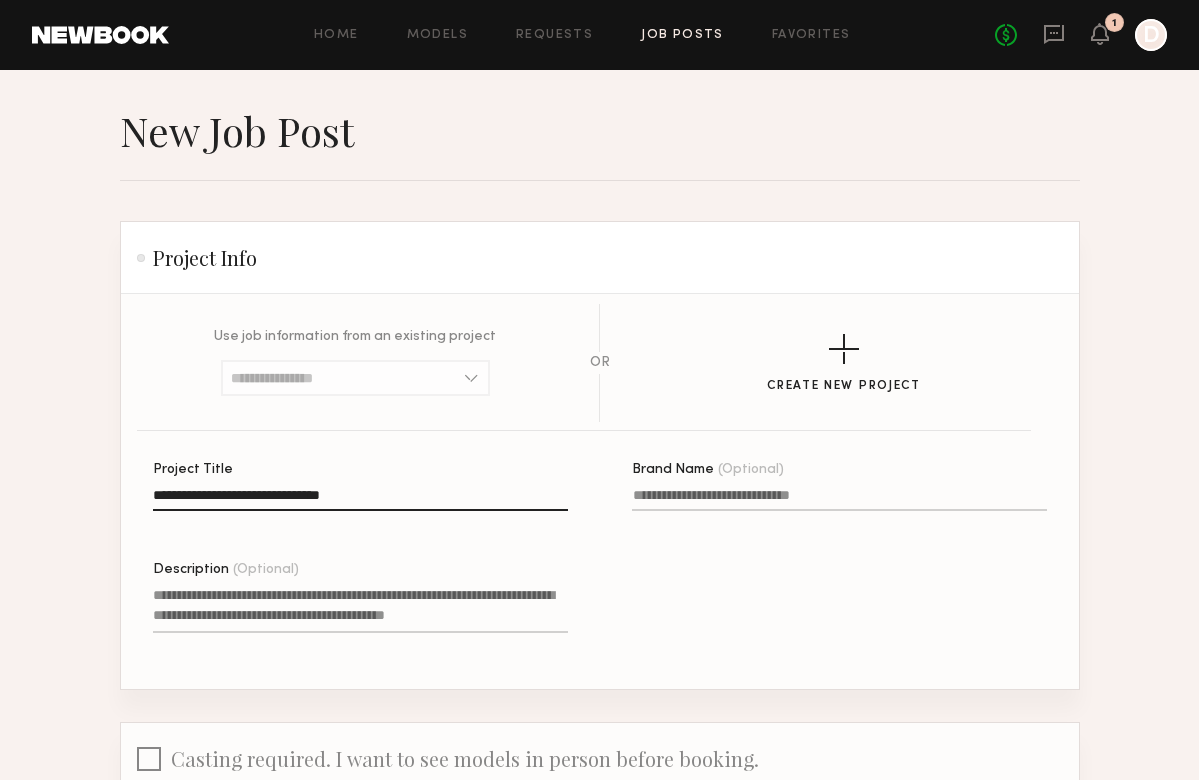 type on "**********" 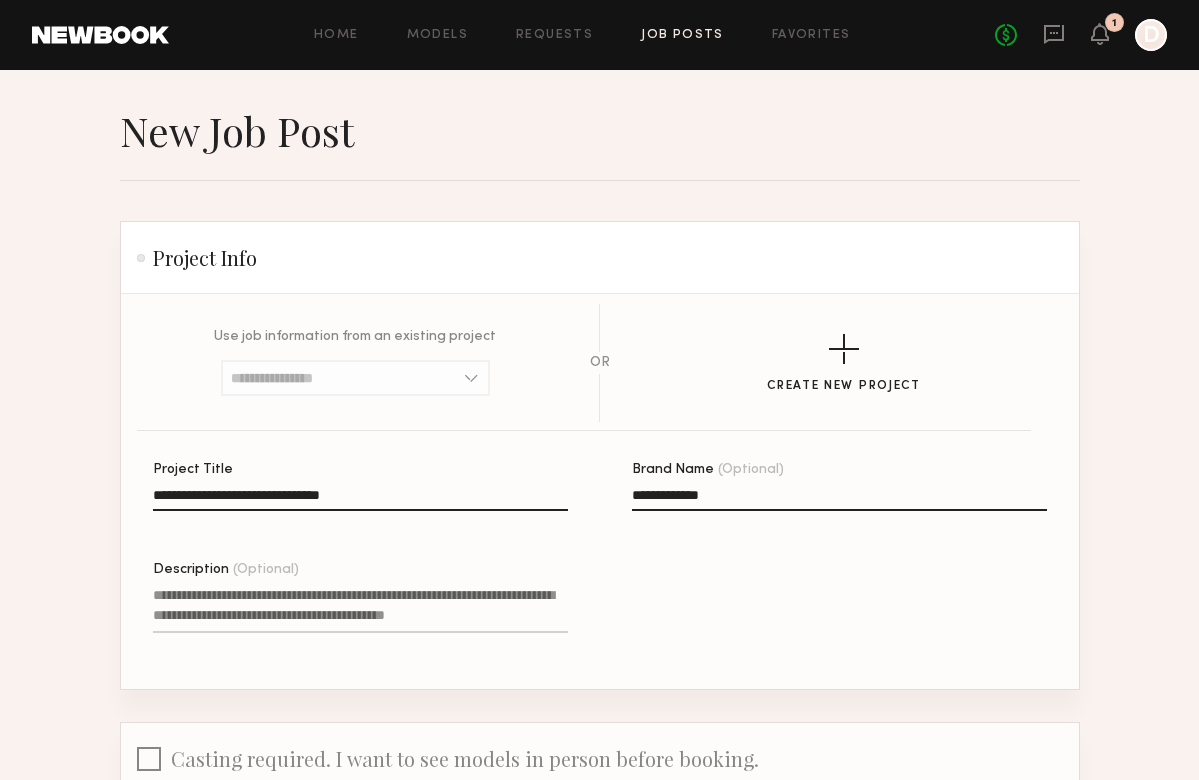 type on "**********" 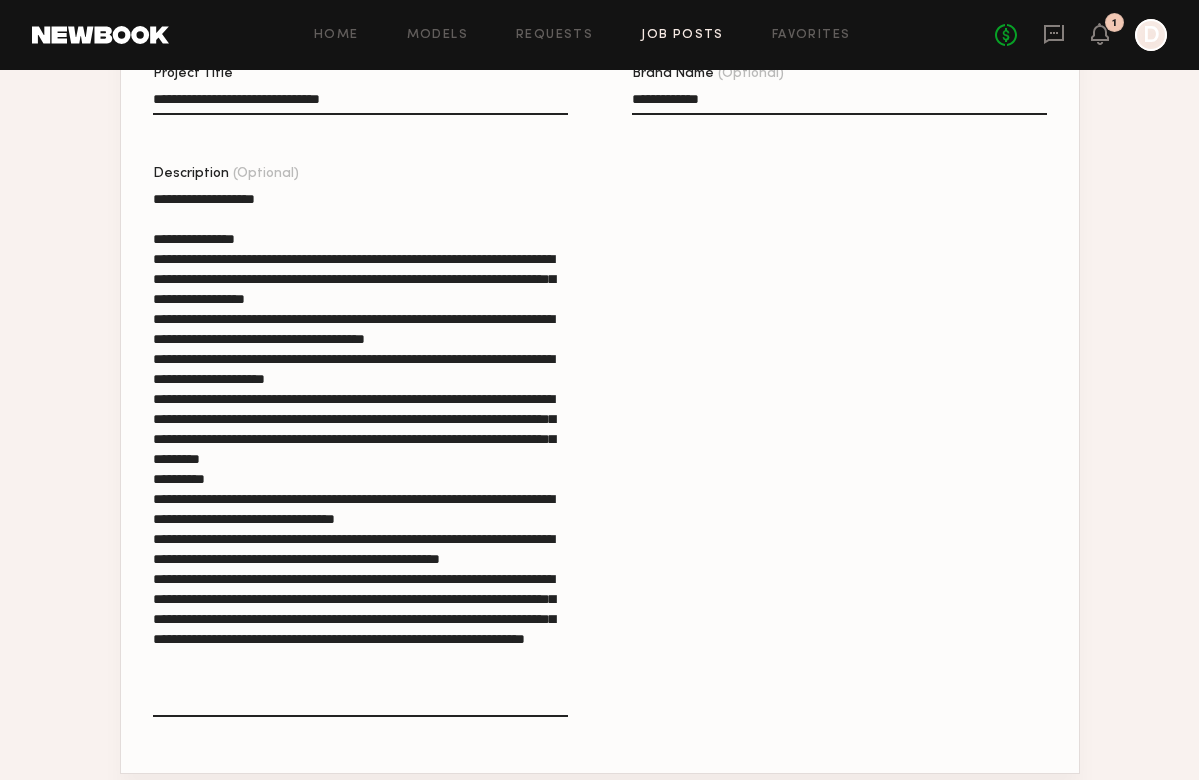 scroll, scrollTop: 389, scrollLeft: 0, axis: vertical 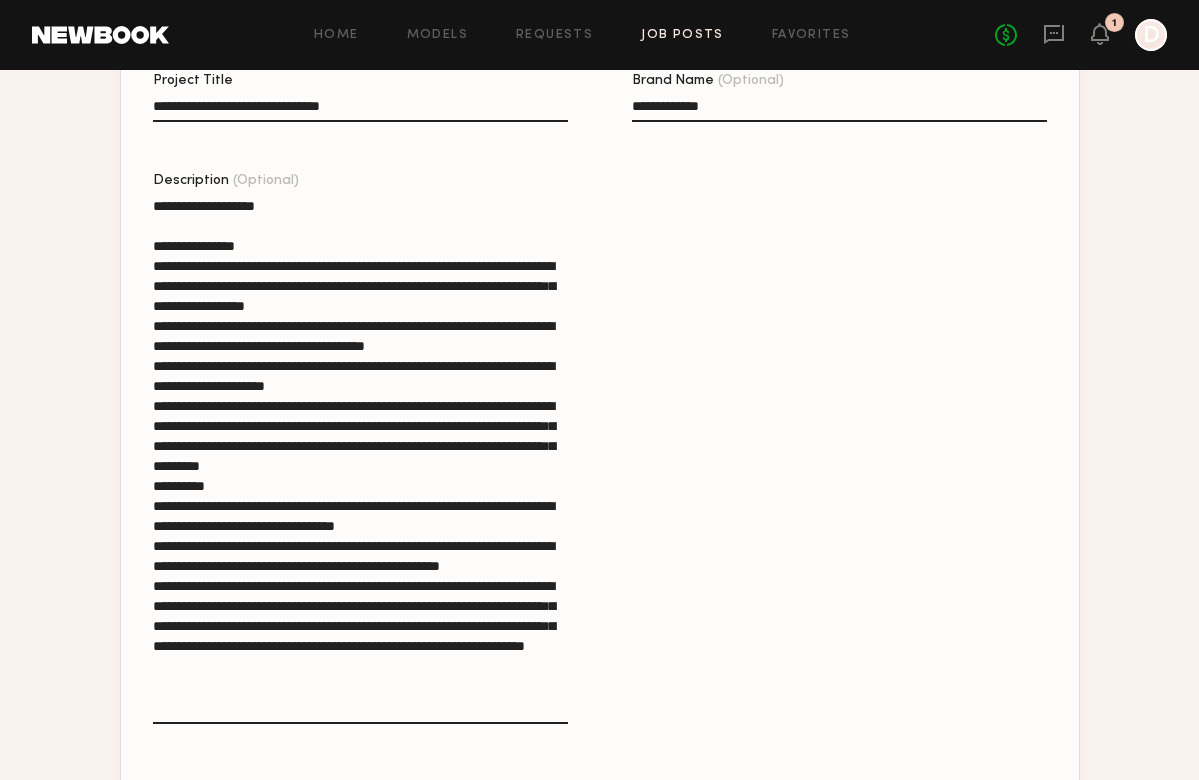 click on "Description (Optional)" 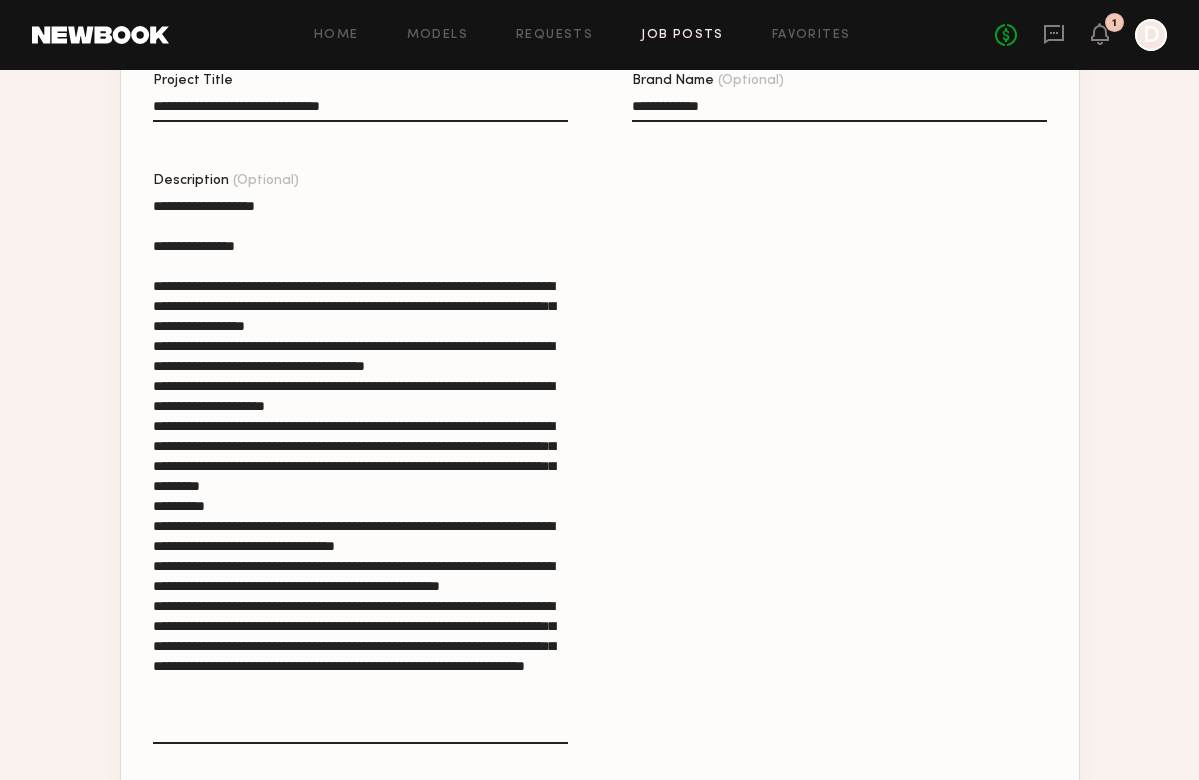 click on "Description (Optional)" 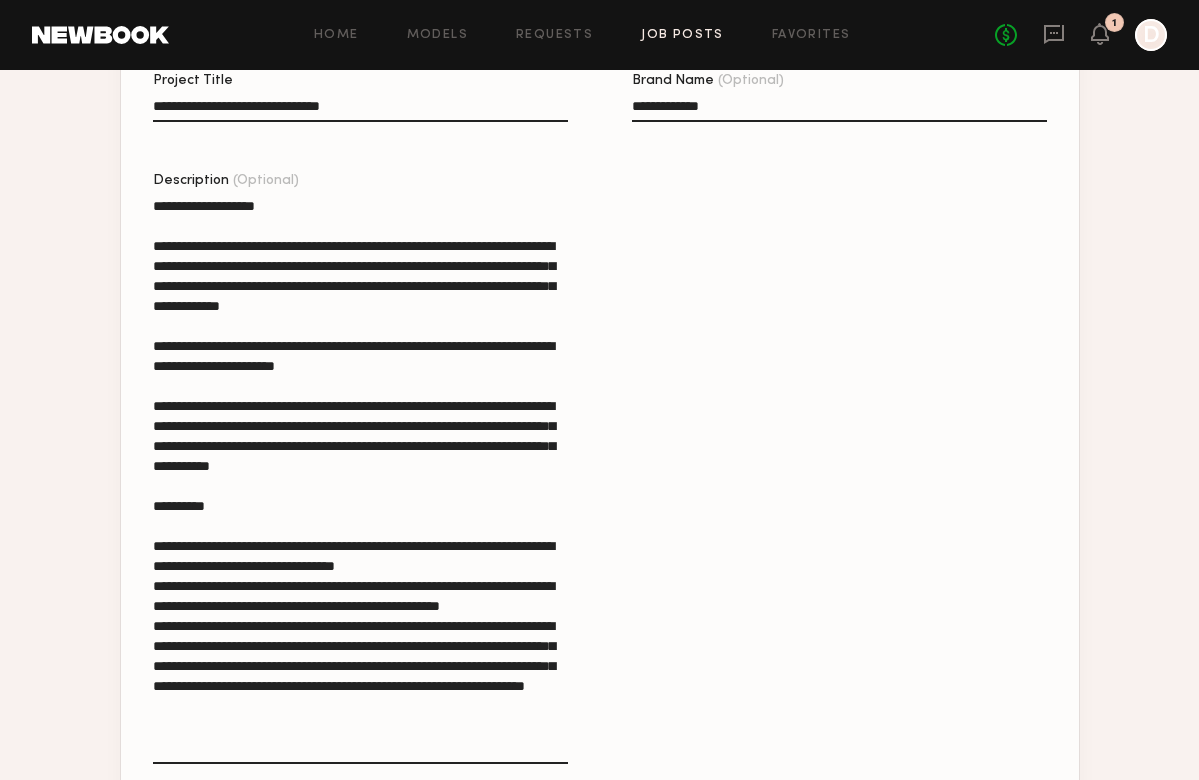 click on "Description (Optional)" 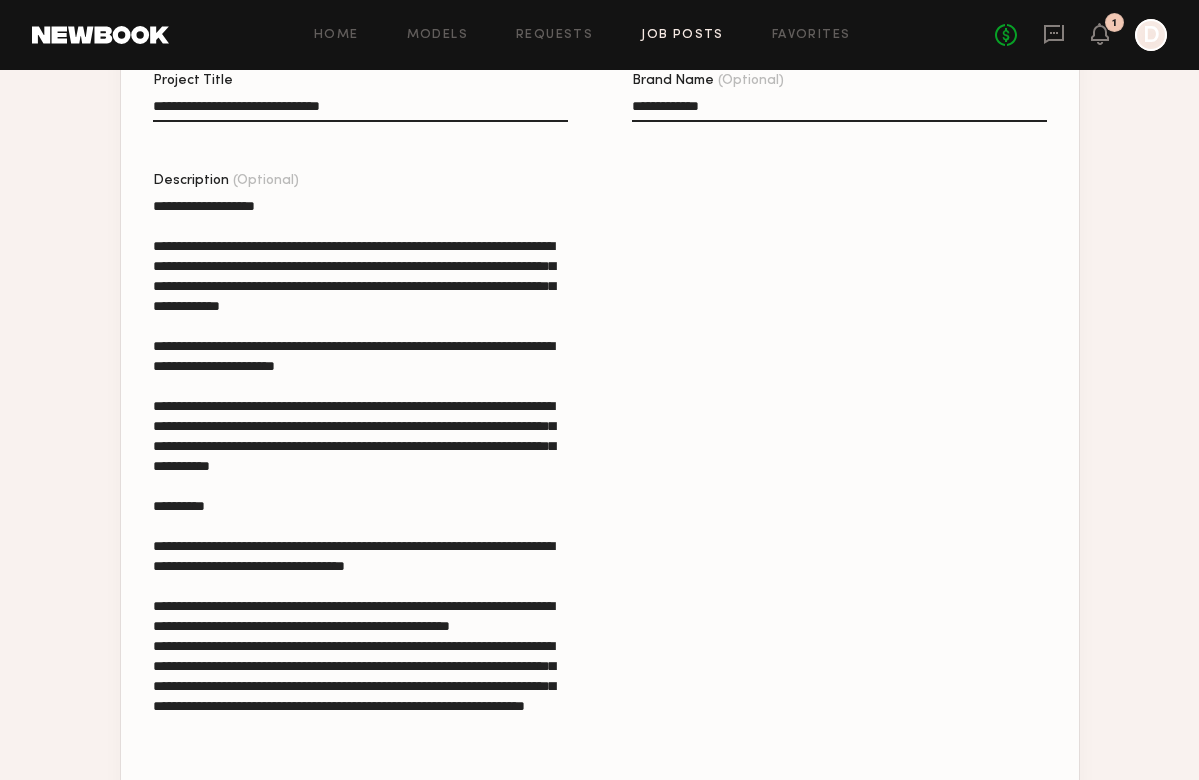 click on "Description (Optional)" 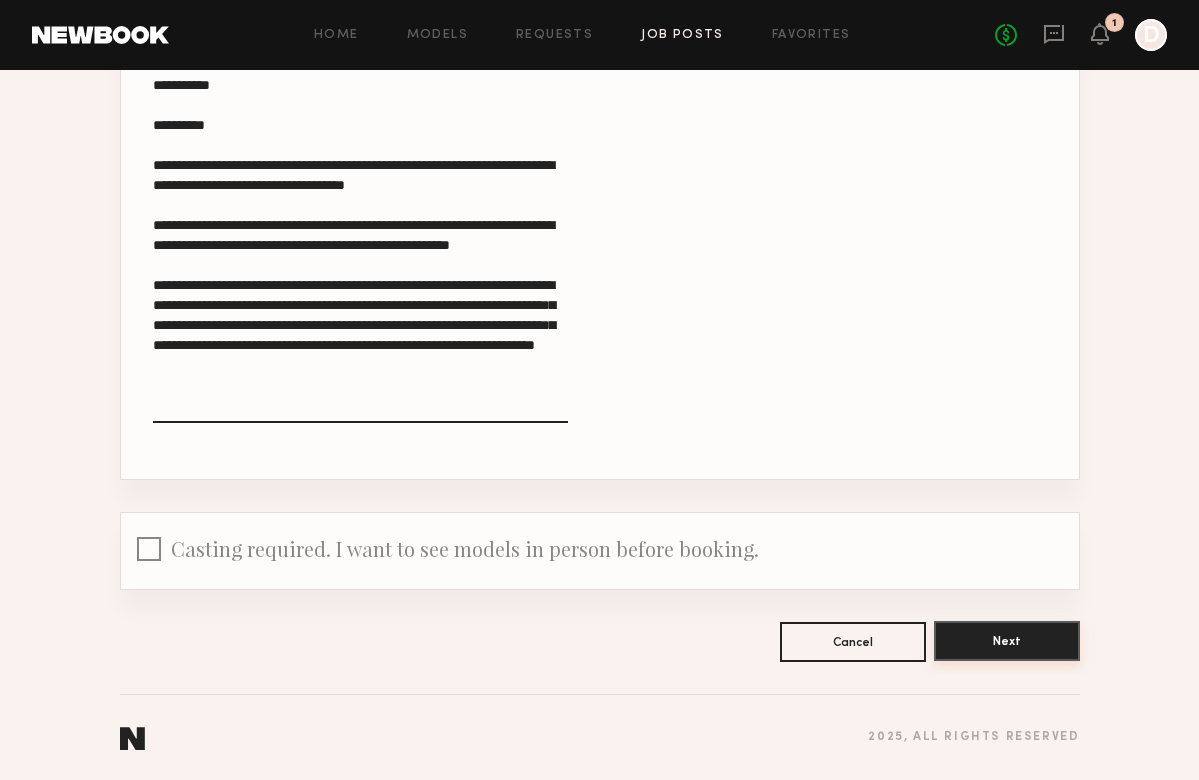 scroll, scrollTop: 770, scrollLeft: 0, axis: vertical 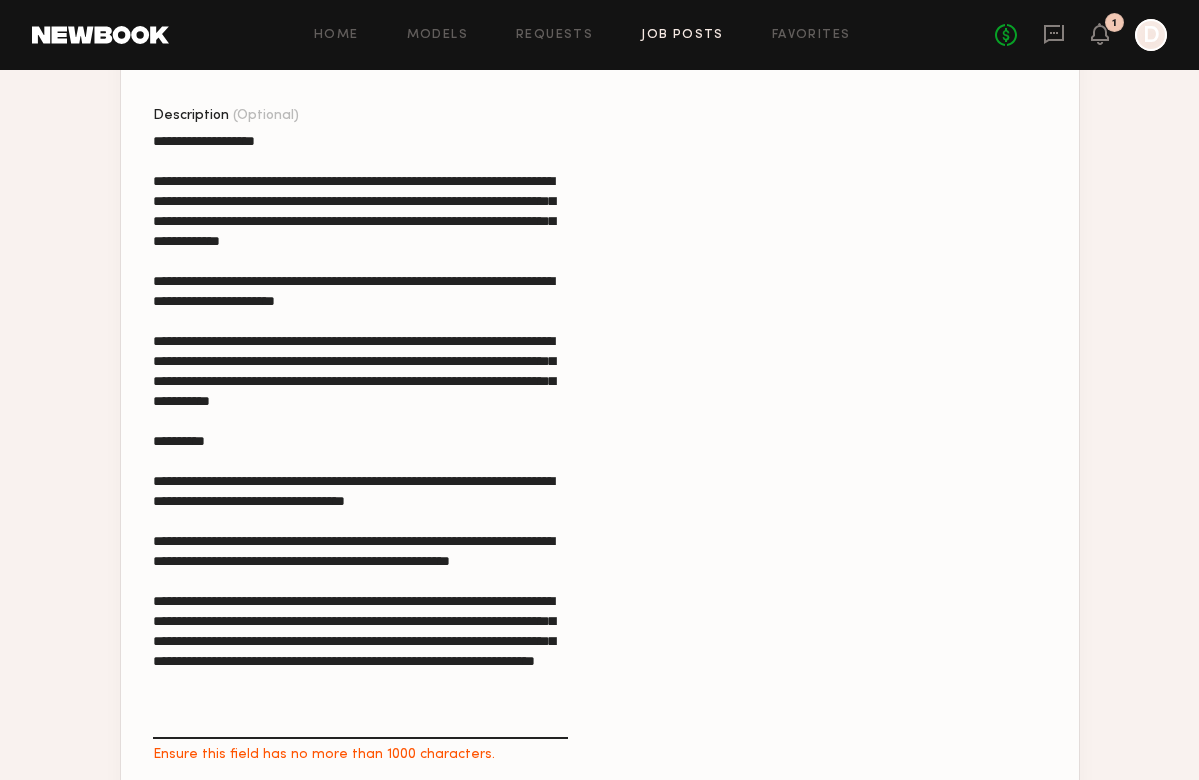 click on "Description (Optional) Ensure this field has no more than 1000 characters." 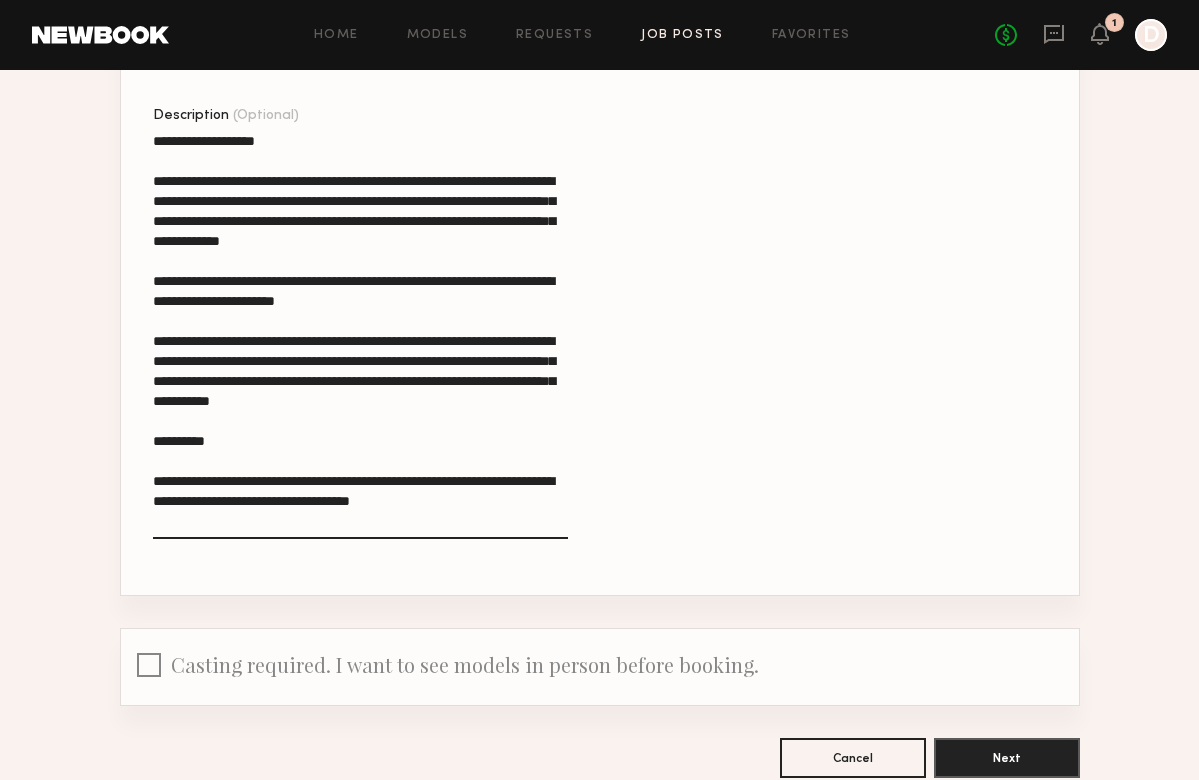 click on "**********" 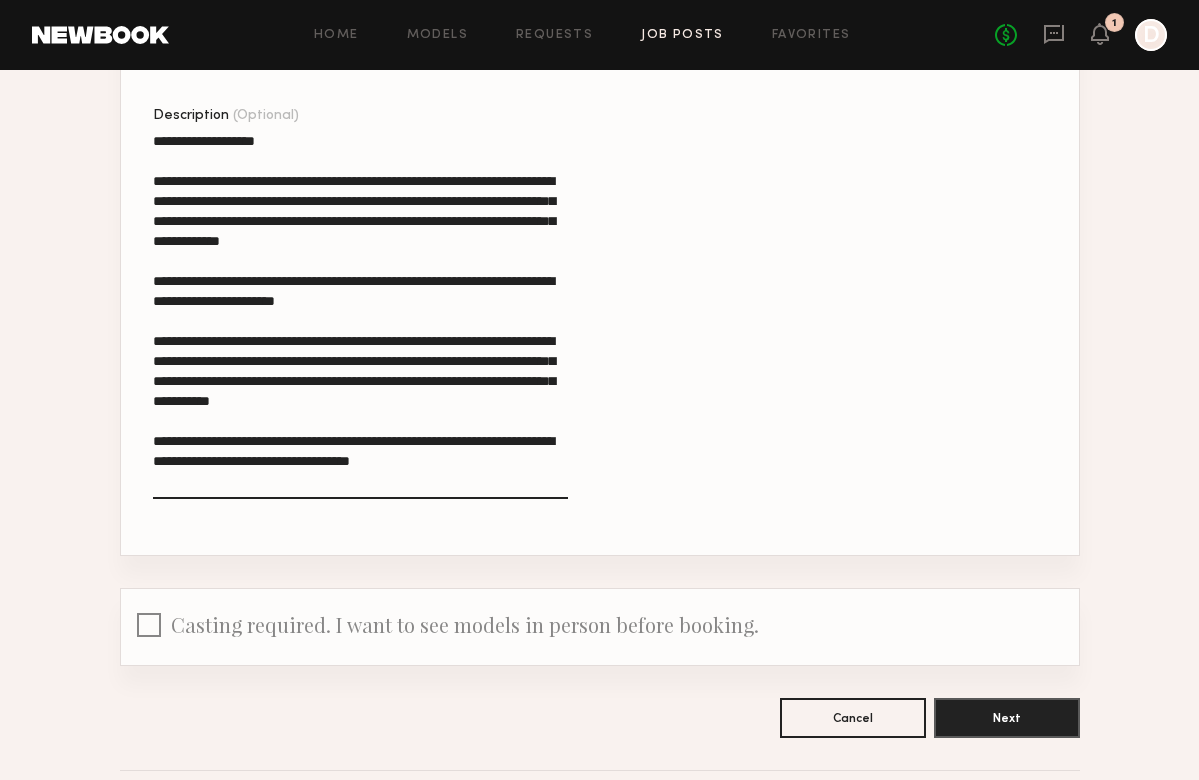 type on "**********" 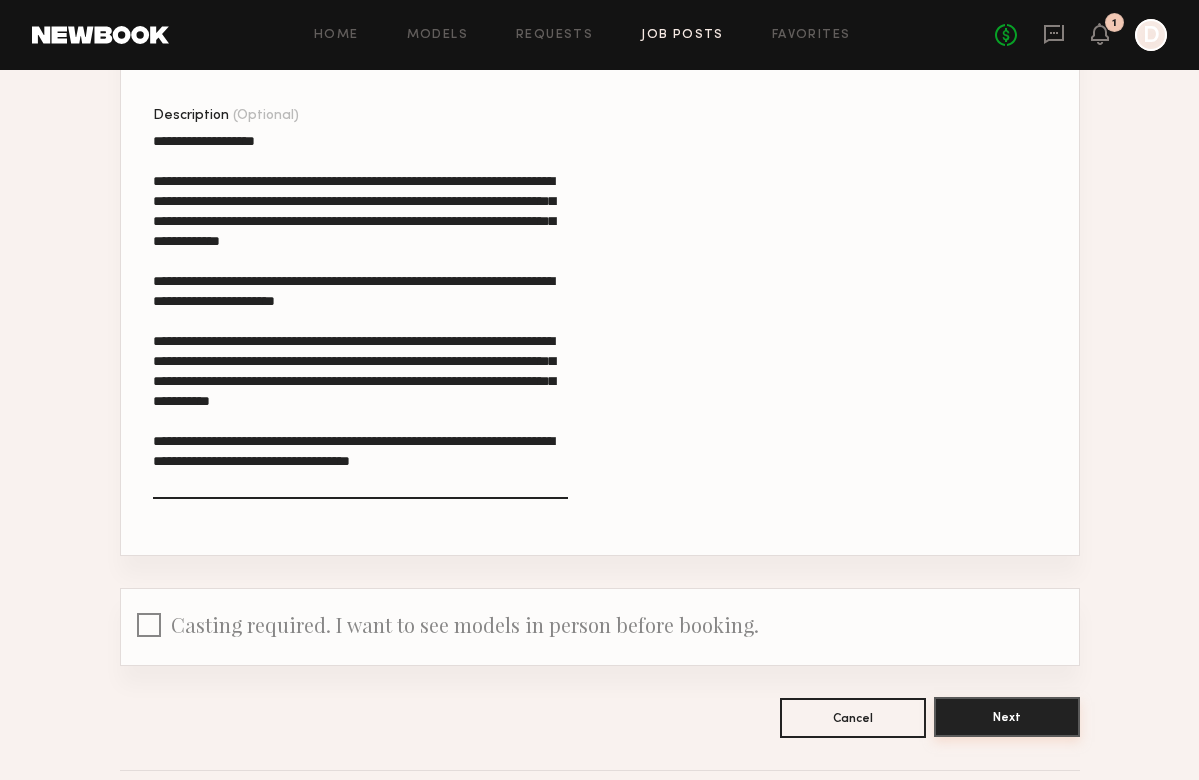 click on "Next" 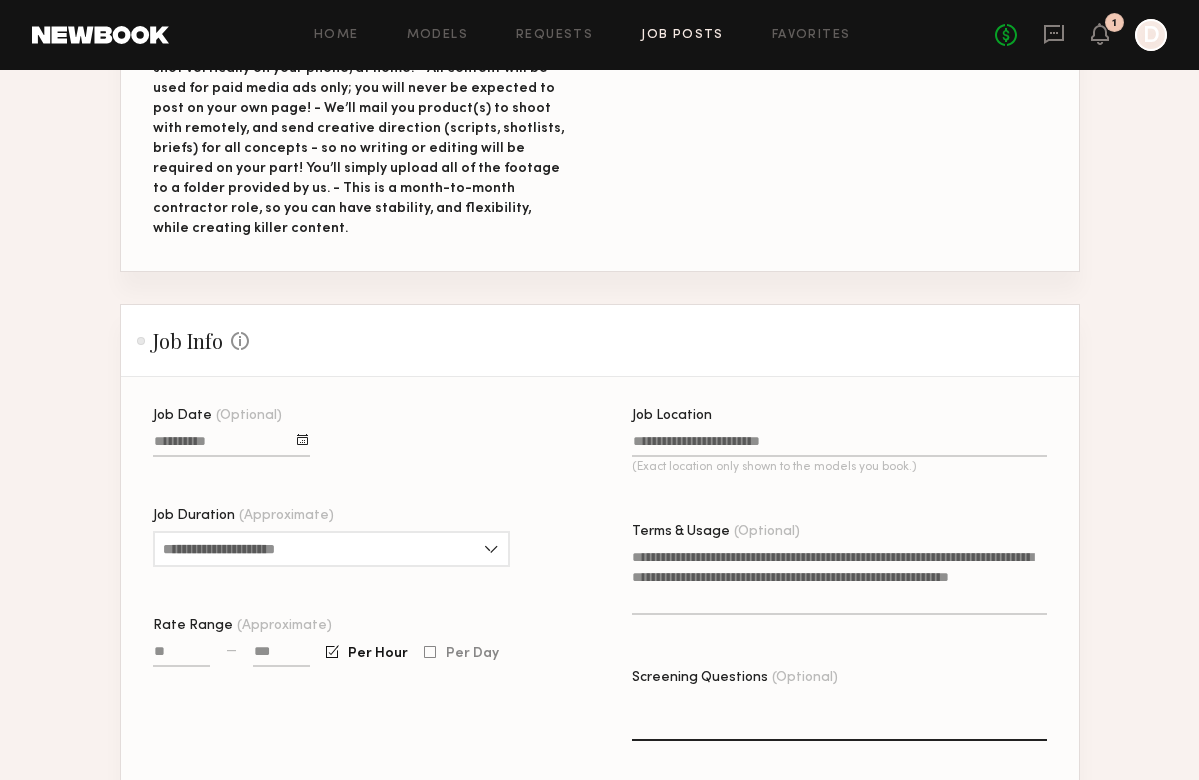 scroll, scrollTop: 463, scrollLeft: 0, axis: vertical 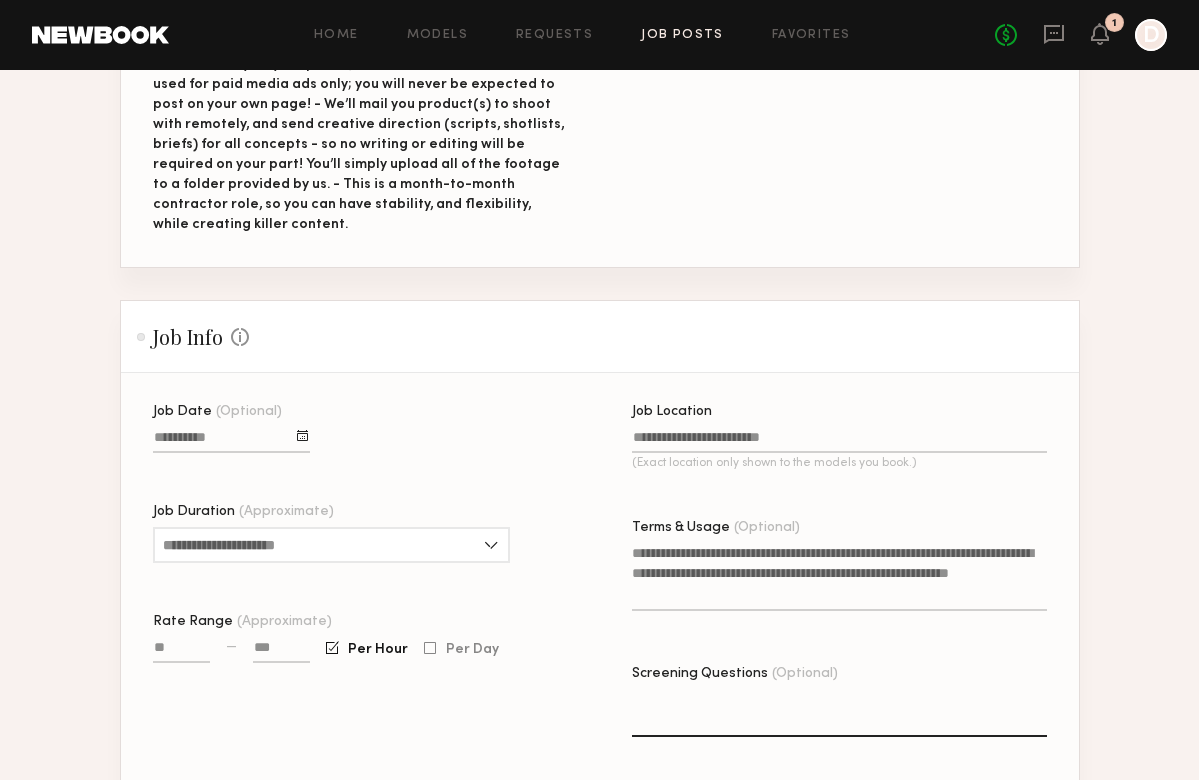 click on "Job Location (Exact location only shown to the models you book.)" 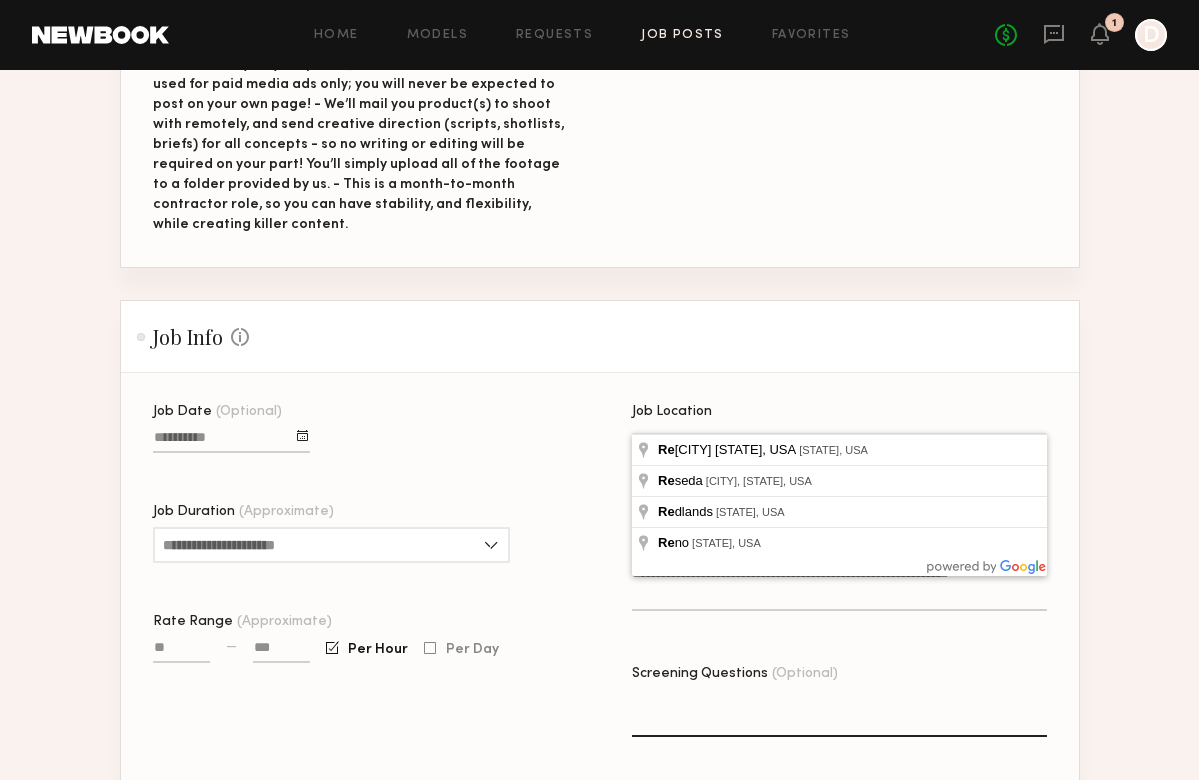 type on "*" 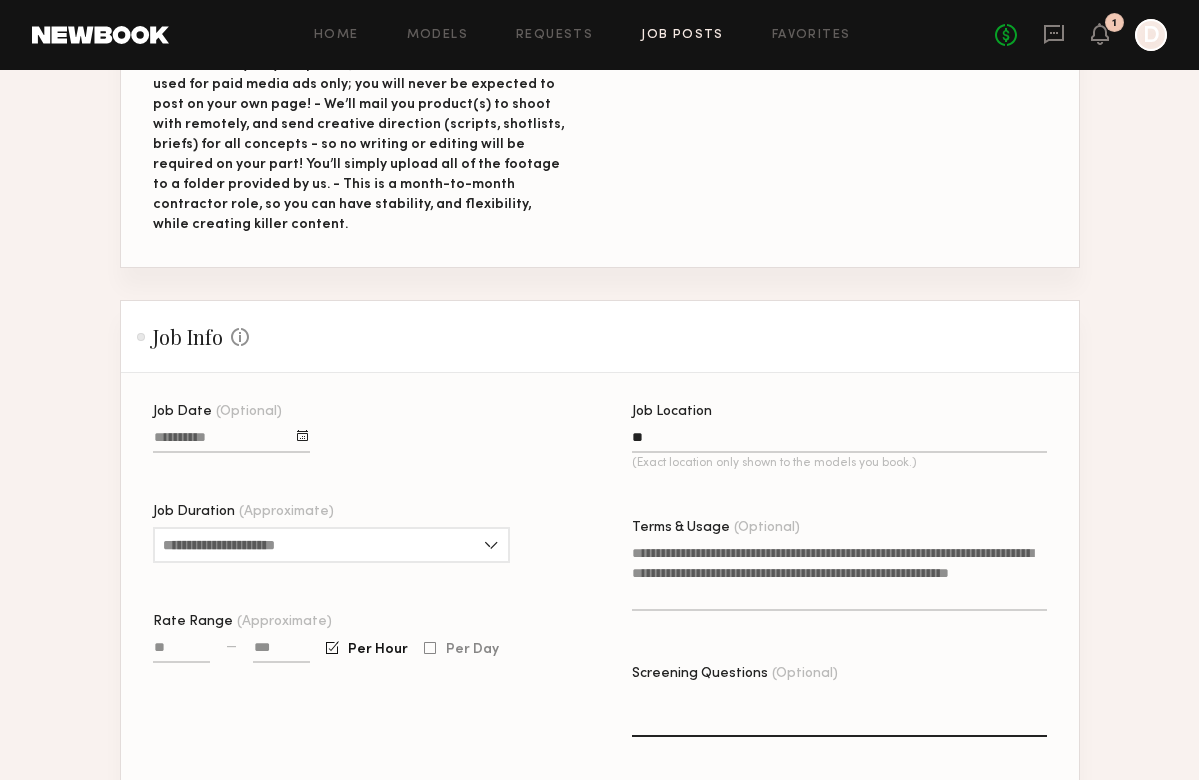 type on "*" 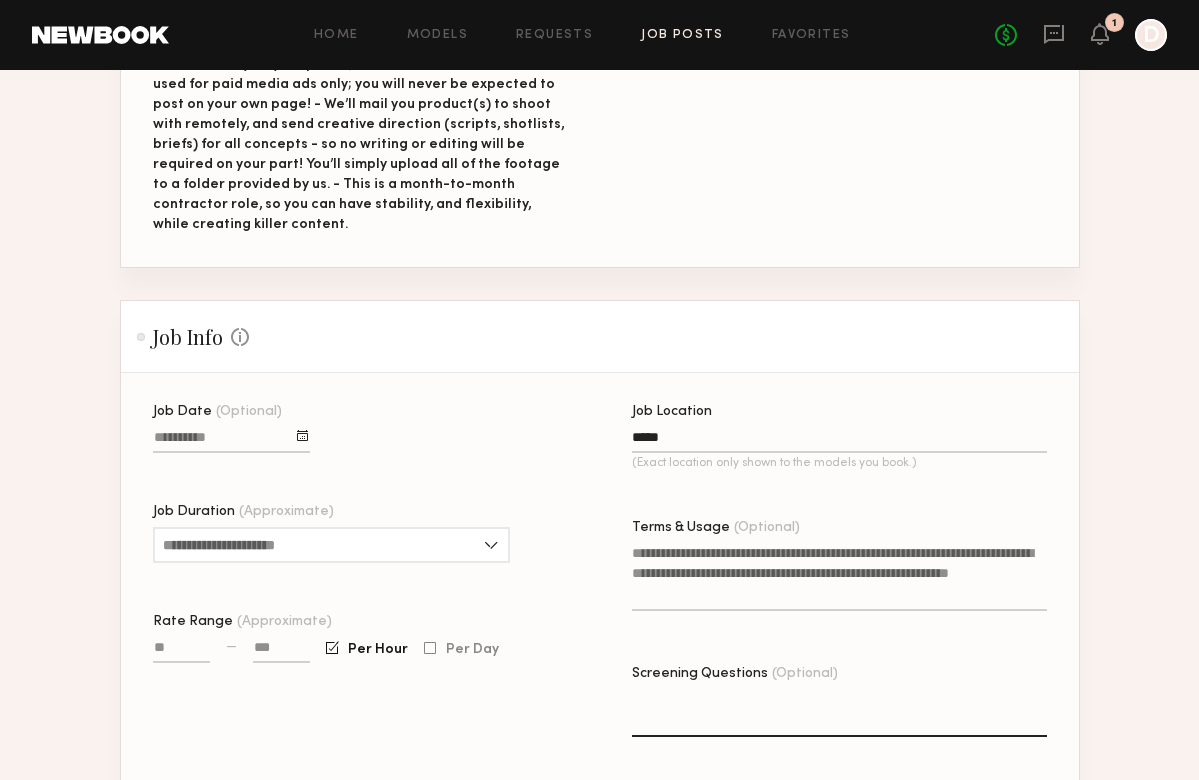 type on "******" 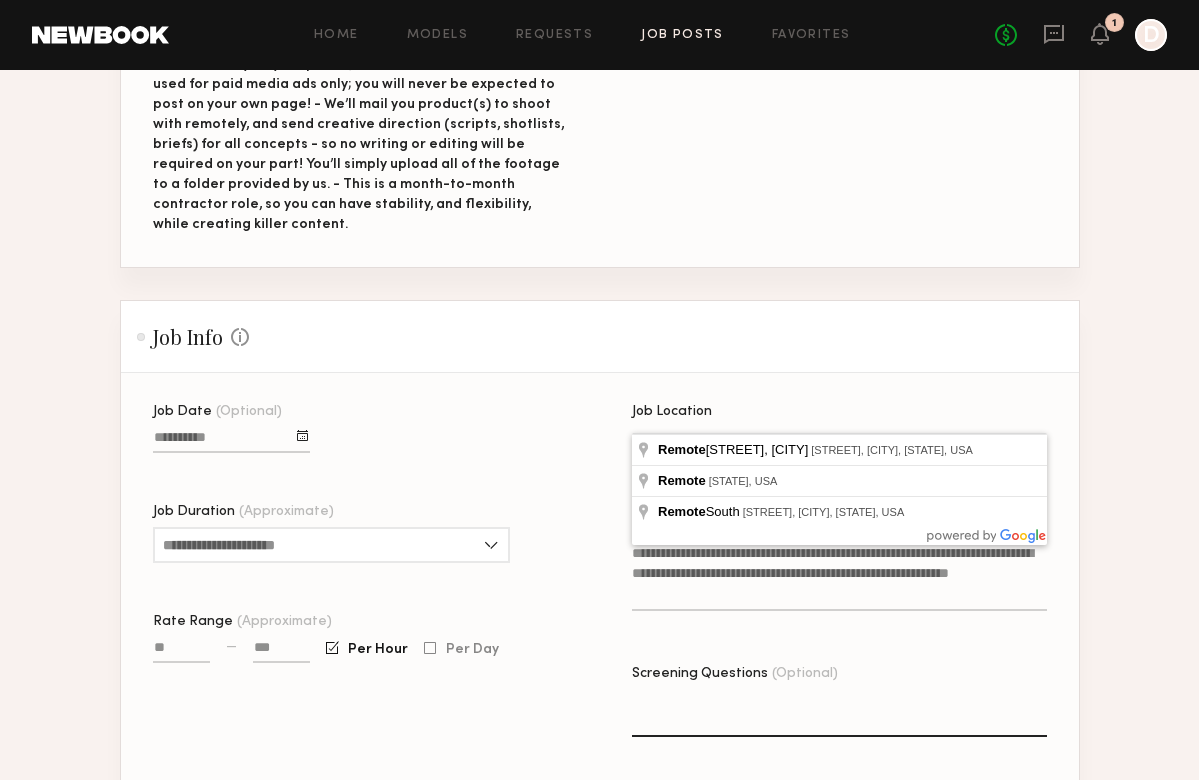 click on "Job Date (Optional) Job Duration (Approximate) 1 hour 2 hours 3 hours 4 hours 5 hours 6 hours 7 hours 8 hours 8+ hours Rate Range (Approximate) — Per Hour Per Day" 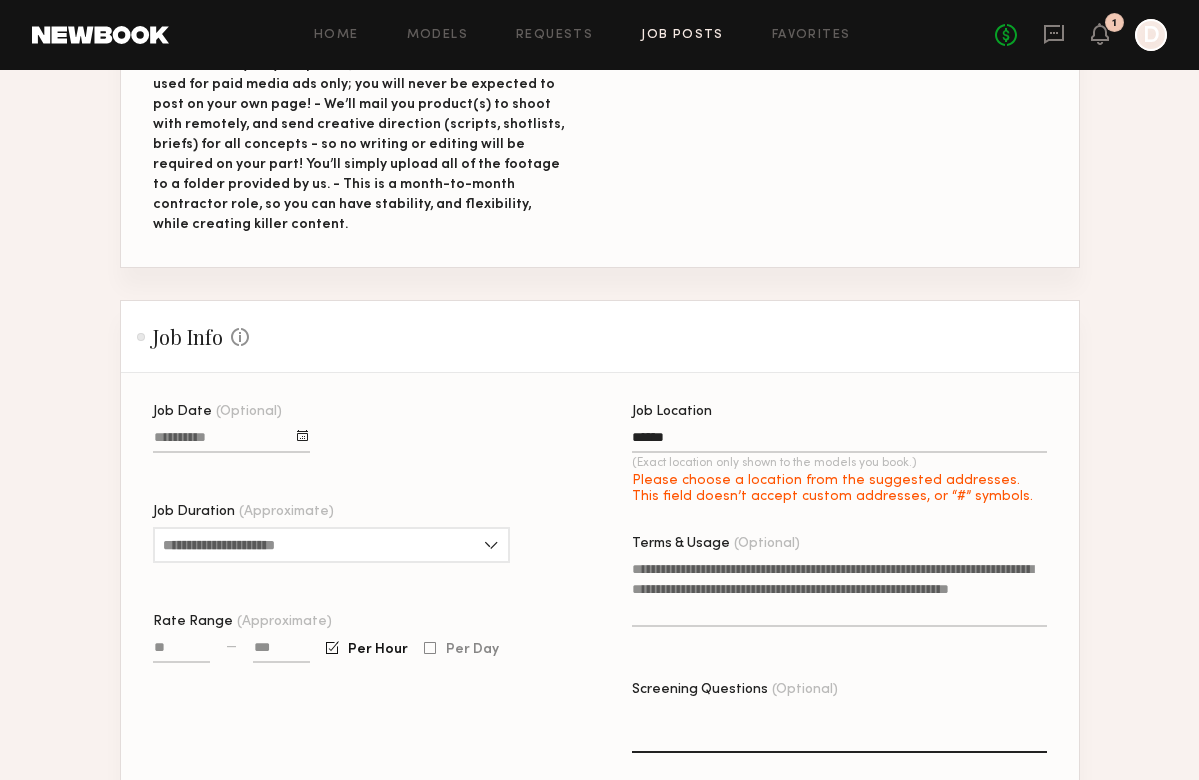 click on "Job Location ****** (Exact location only shown to the models you book.) Please choose a location from the suggested addresses. This field doesn’t accept custom addresses, or “#” symbols." 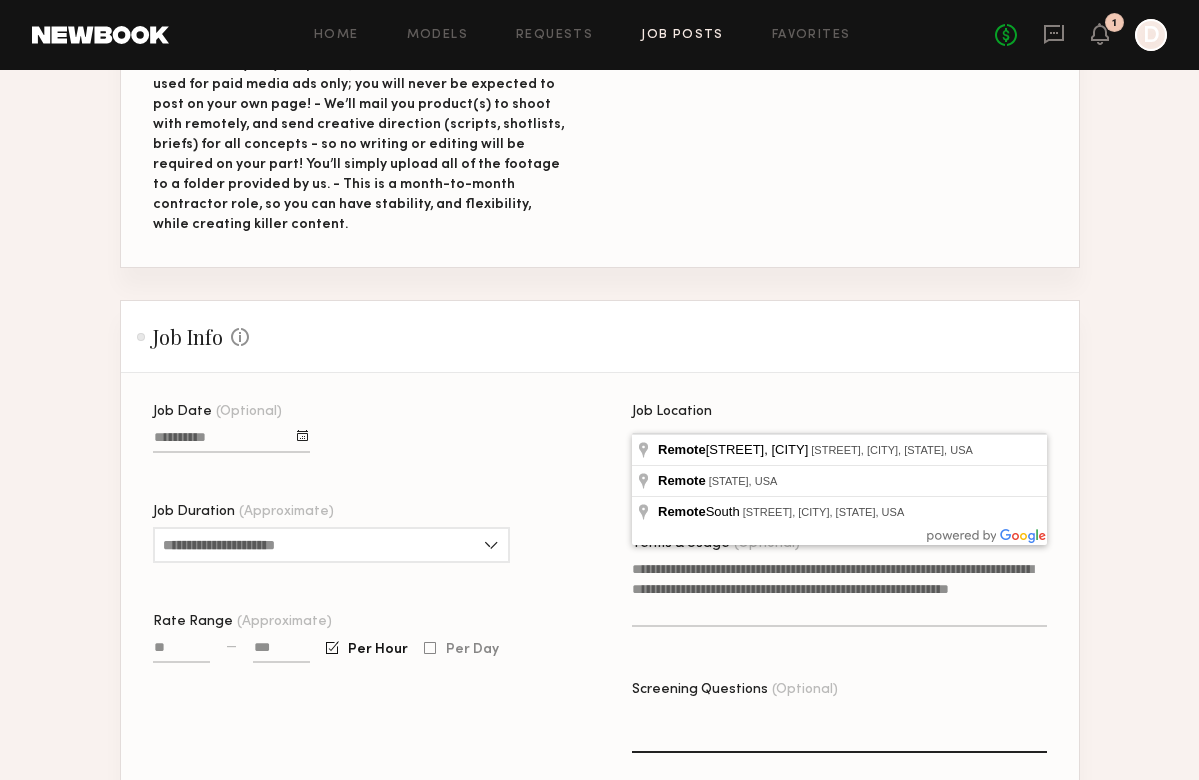 click on "******" 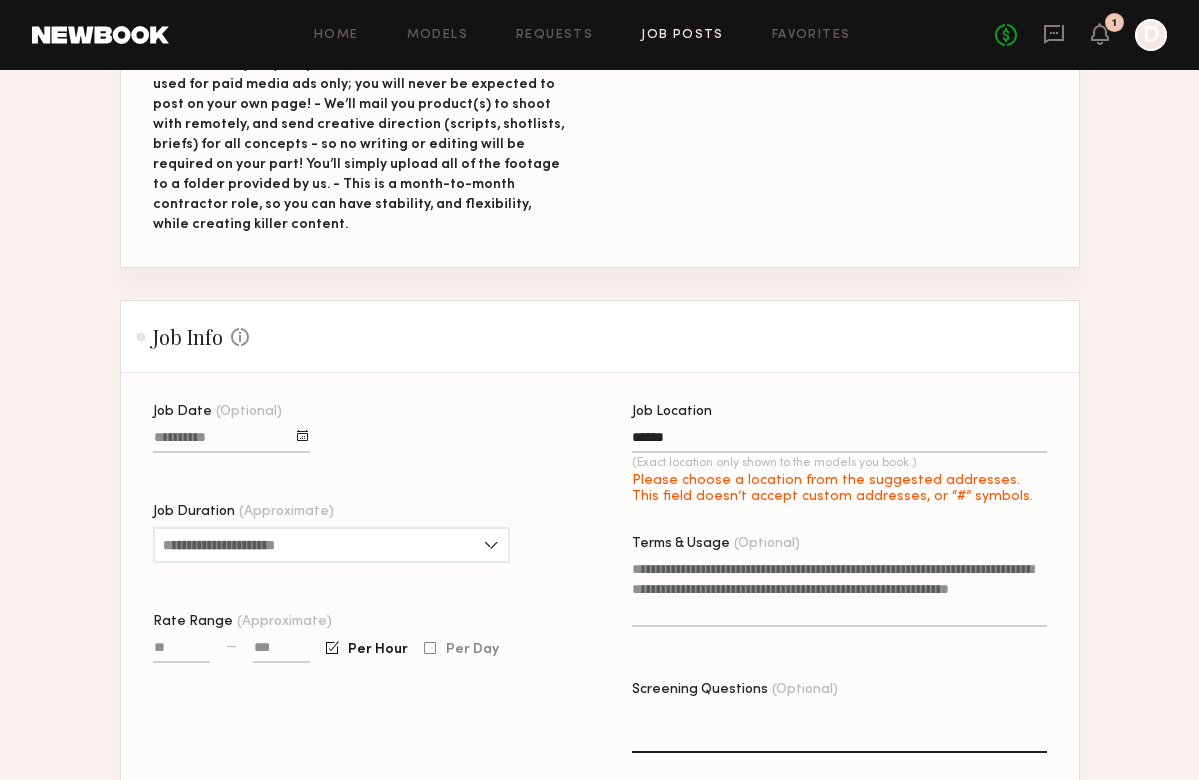 click on "******" 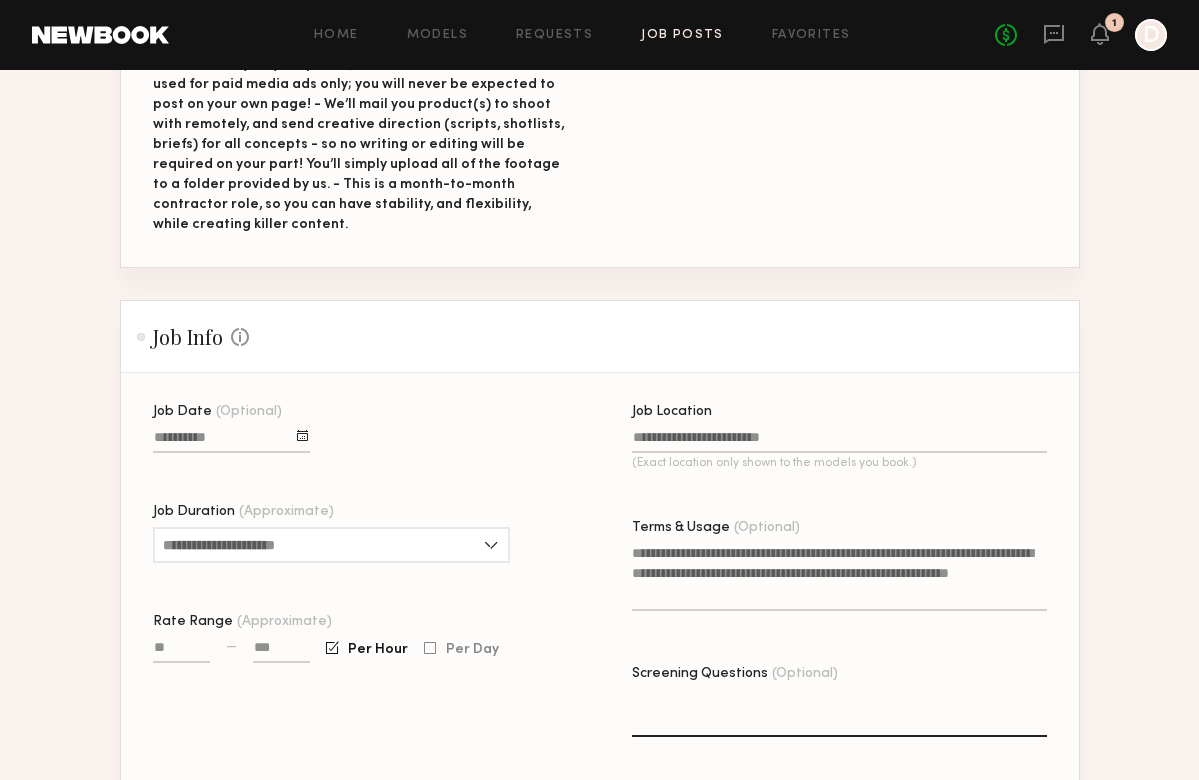 click on "Job Date (Optional) Job Duration (Approximate) 1 hour 2 hours 3 hours 4 hours 5 hours 6 hours 7 hours 8 hours 8+ hours Rate Range (Approximate) — Per Hour Per Day" 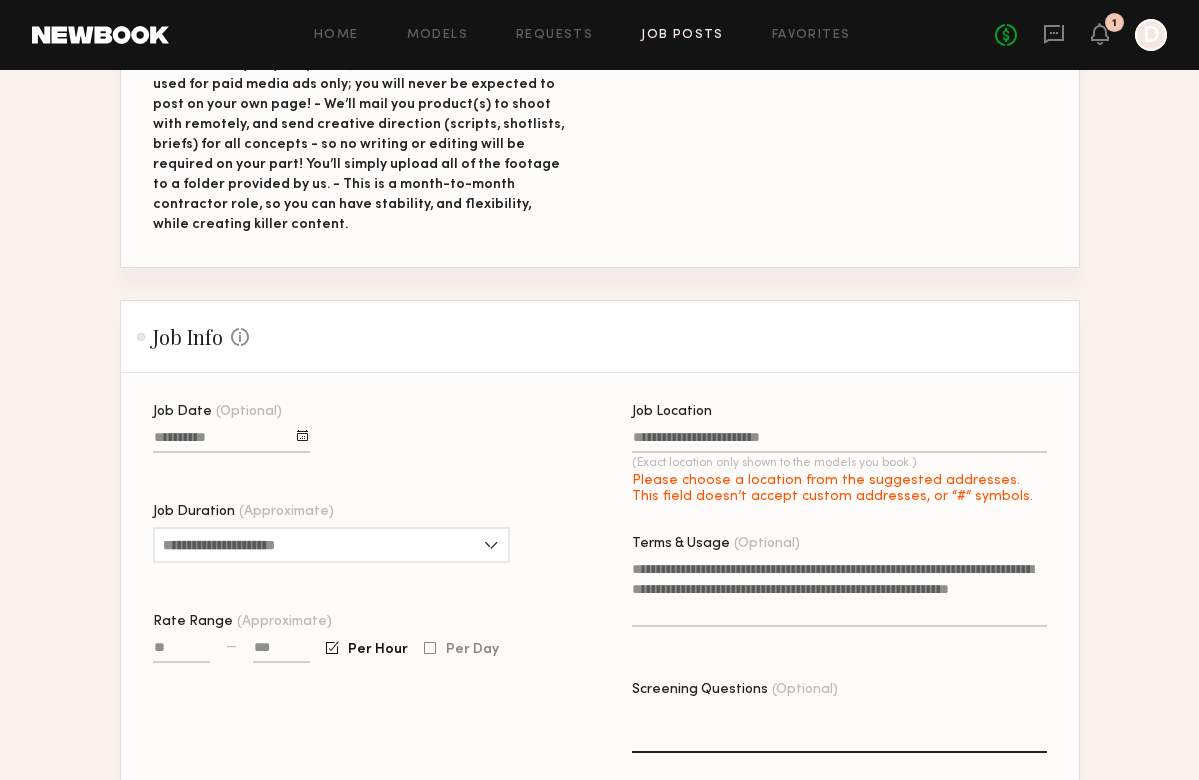 click on "Job Location (Exact location only shown to the models you book.) Please choose a location from the suggested addresses. This field doesn’t accept custom addresses, or “#” symbols." 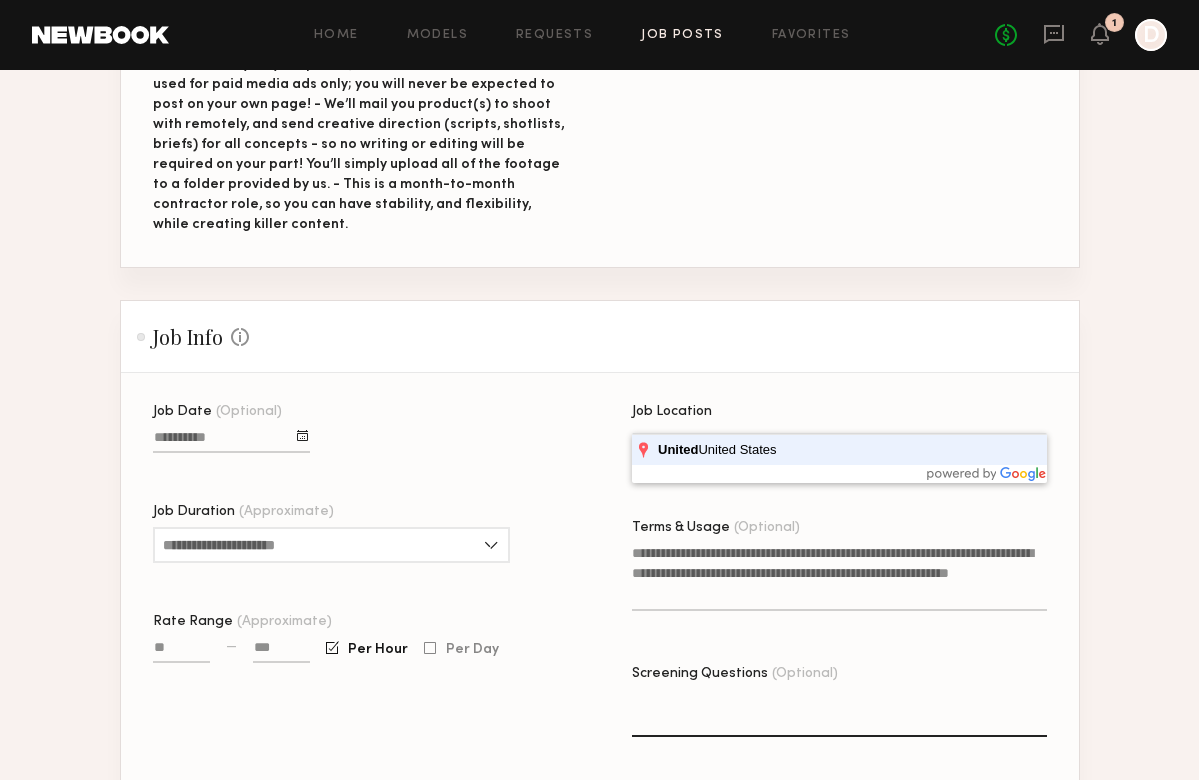 click on "Post Job" 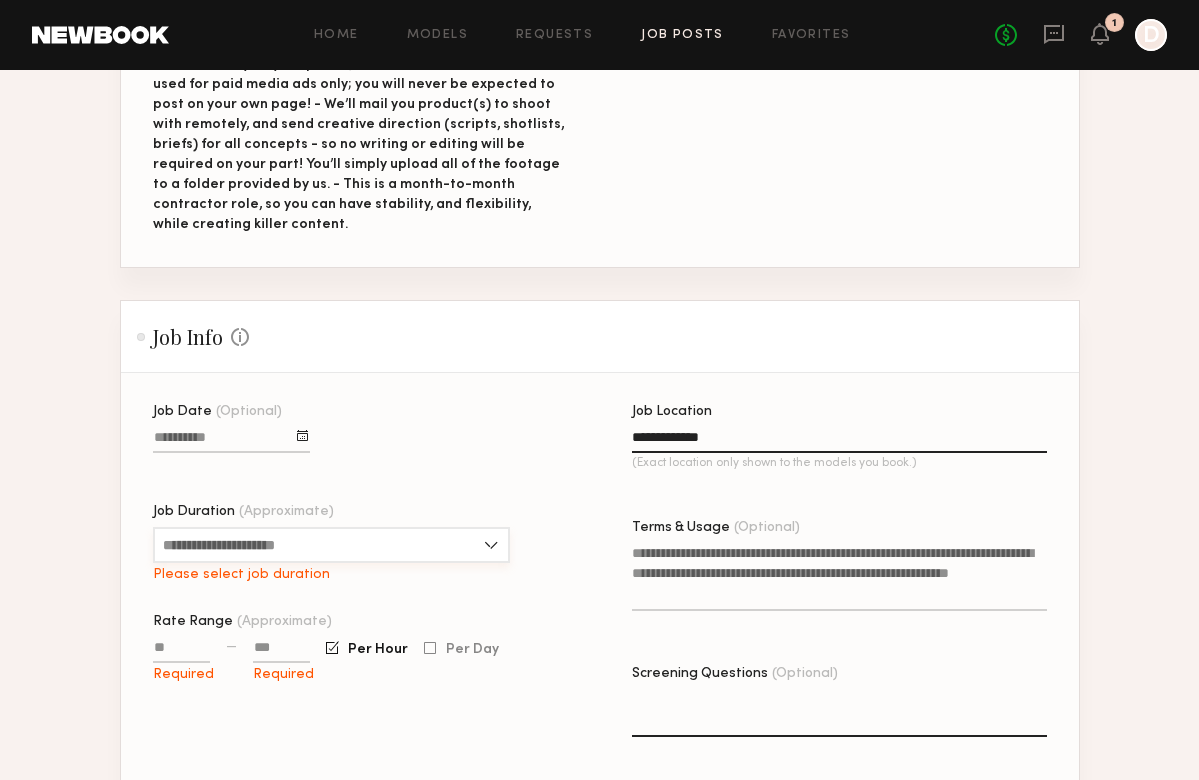click on "Job Duration (Approximate)" at bounding box center (331, 545) 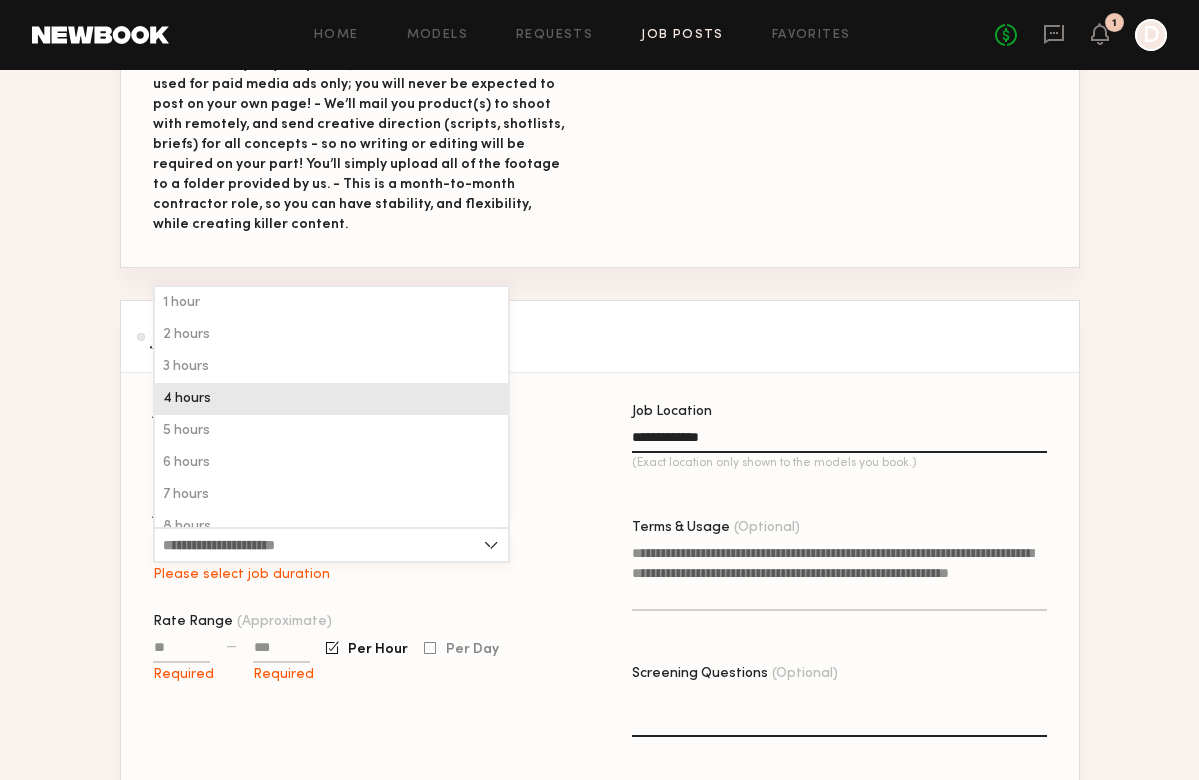 scroll, scrollTop: 0, scrollLeft: 0, axis: both 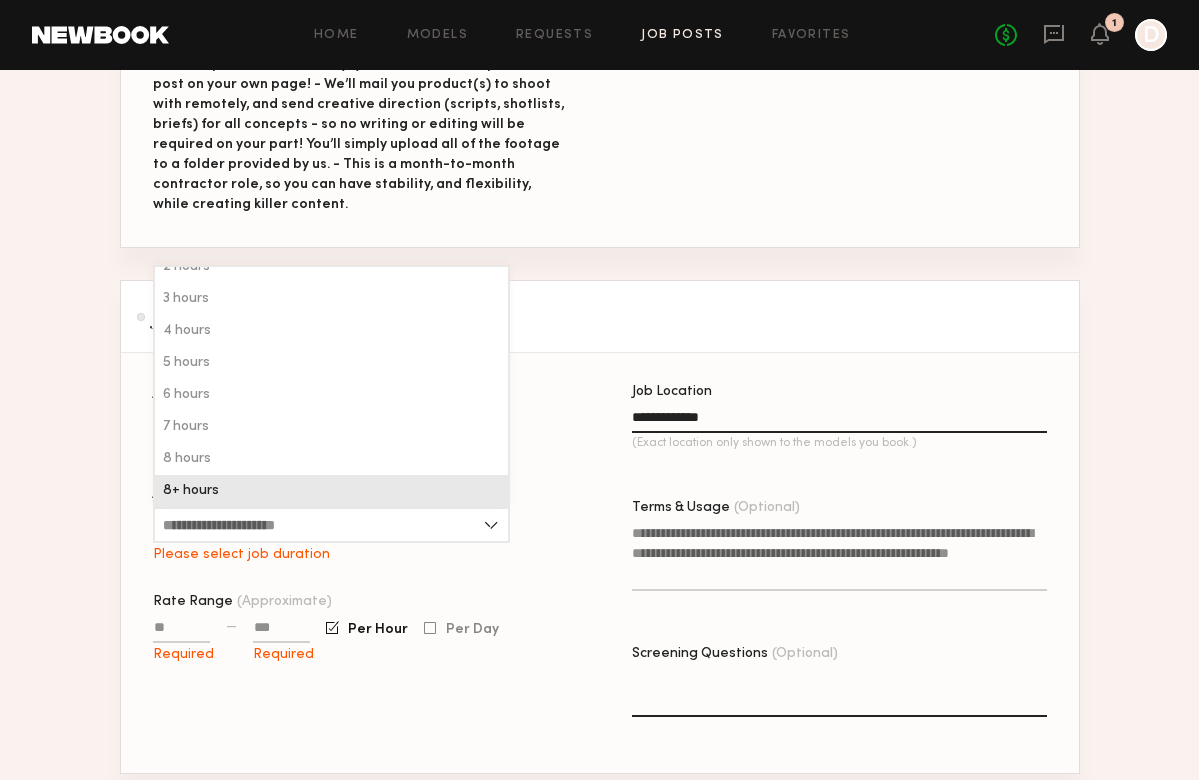 click on "8+ hours" 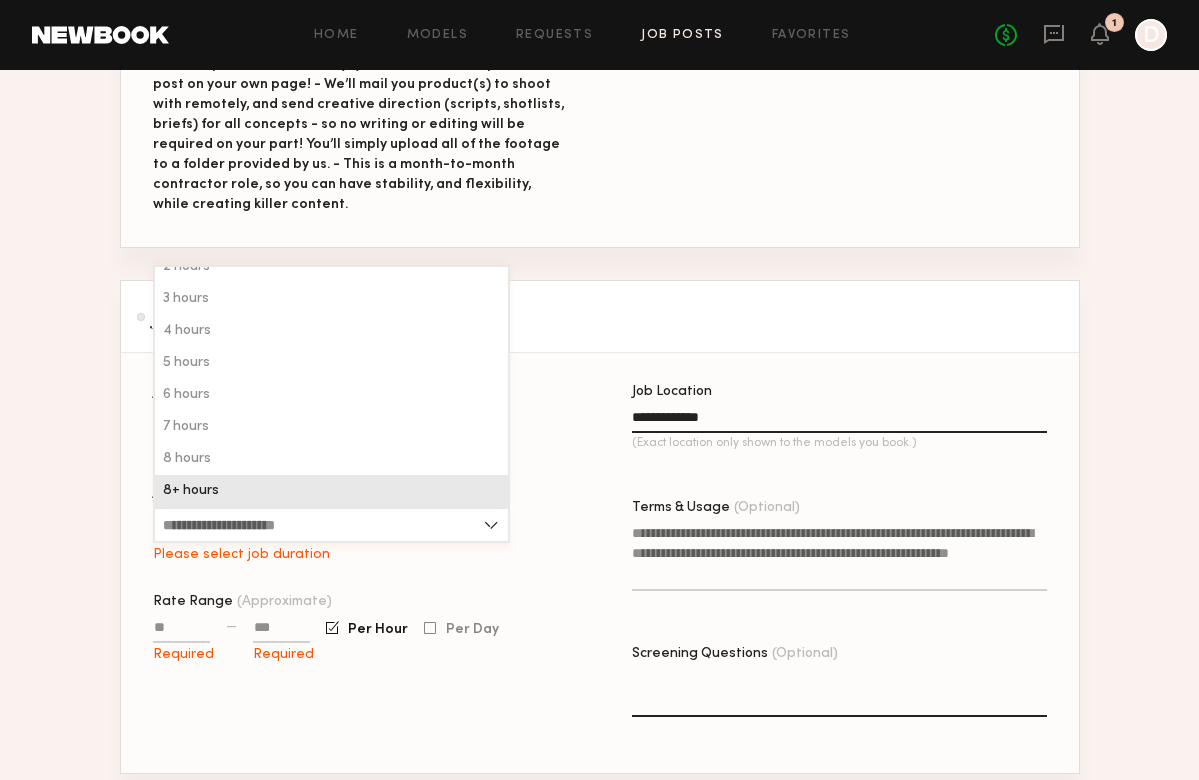 type on "********" 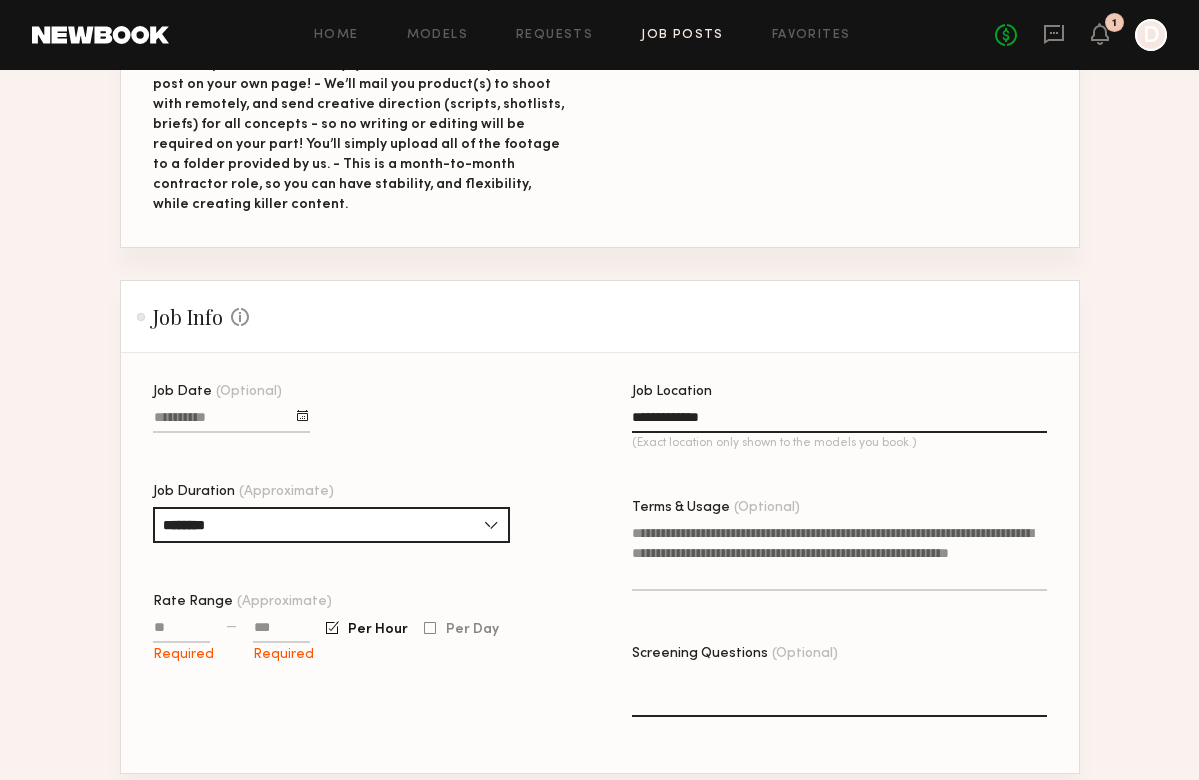 click on "Rate Range (Approximate)" at bounding box center [181, 631] 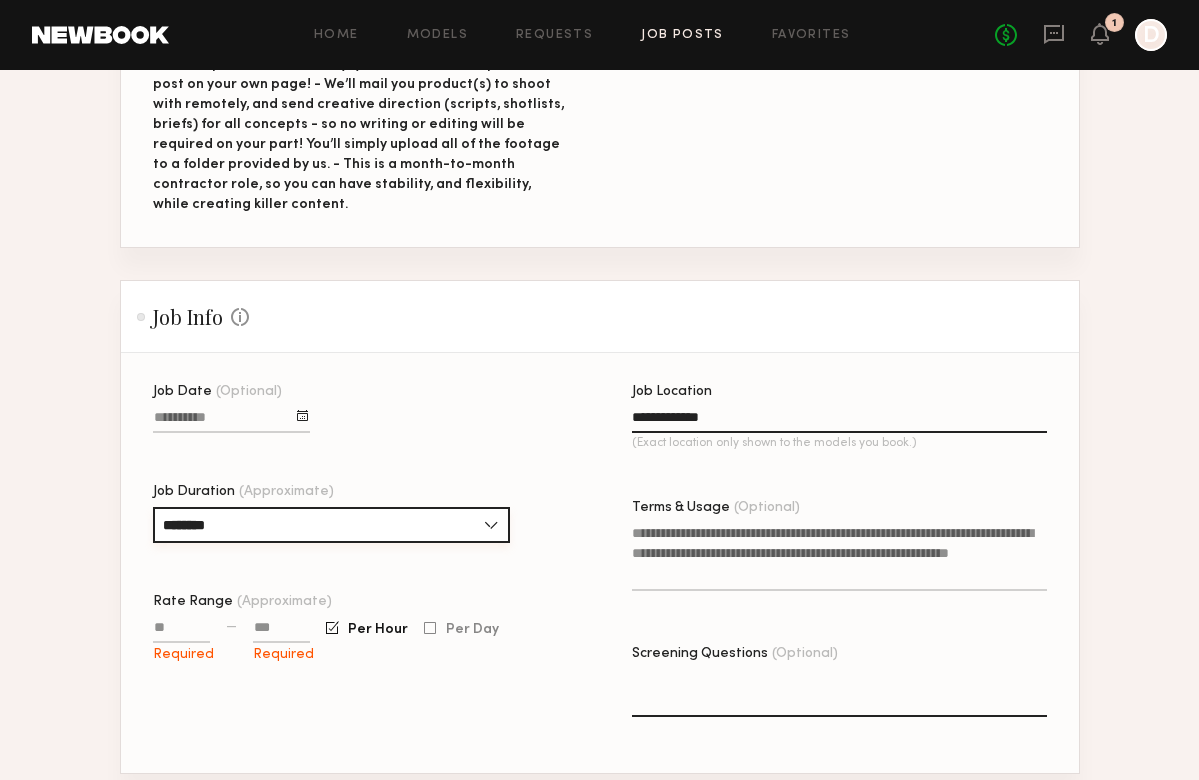 click on "********" at bounding box center [331, 525] 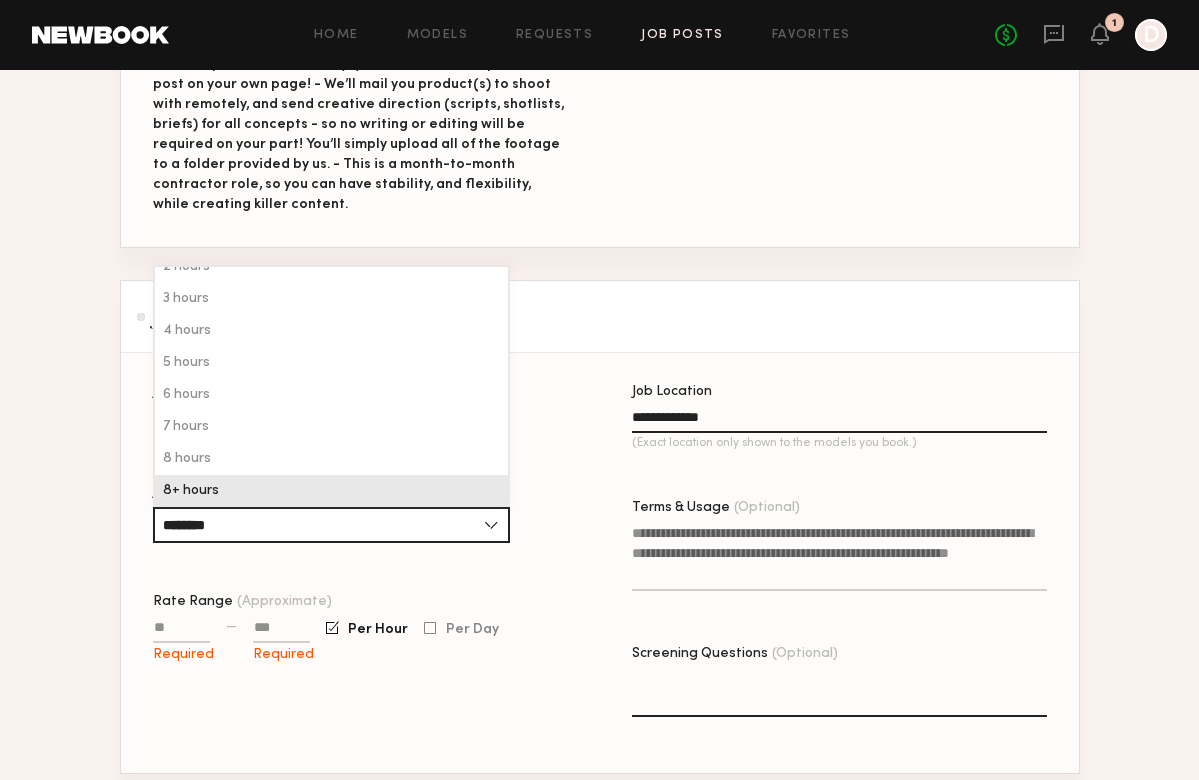 click on "Rate Range (Approximate)" at bounding box center (181, 631) 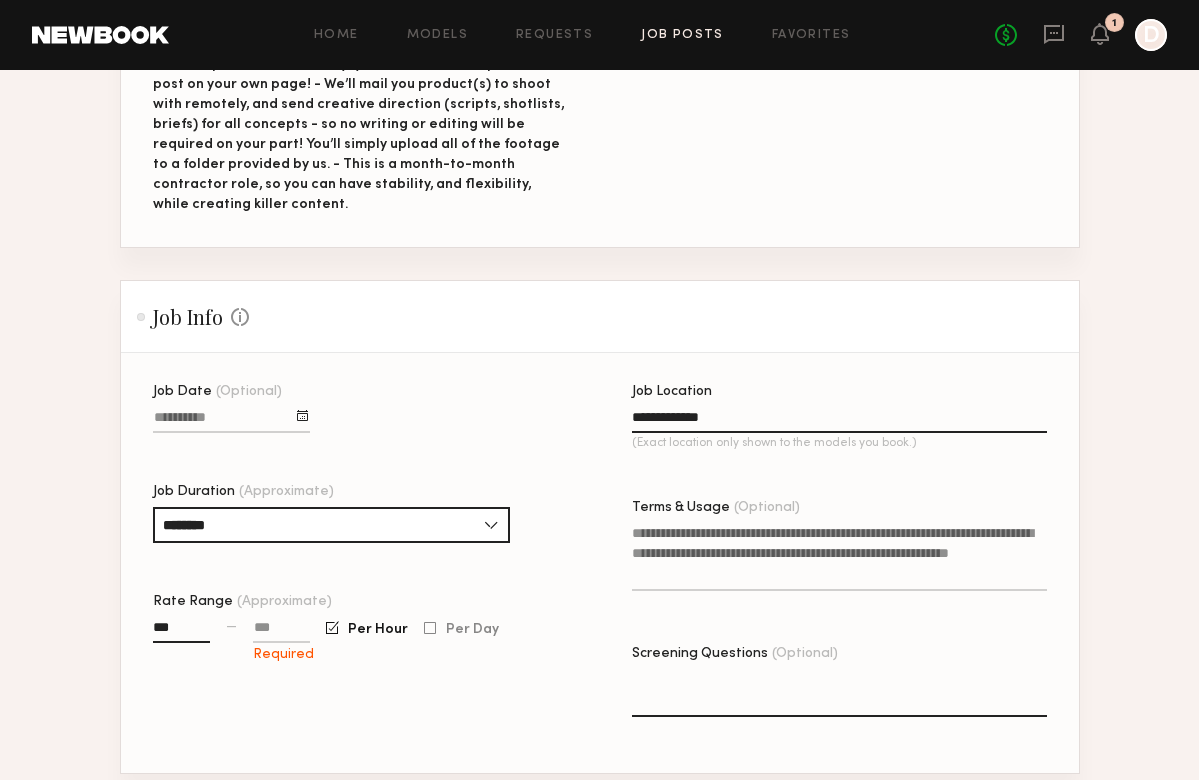 type on "**" 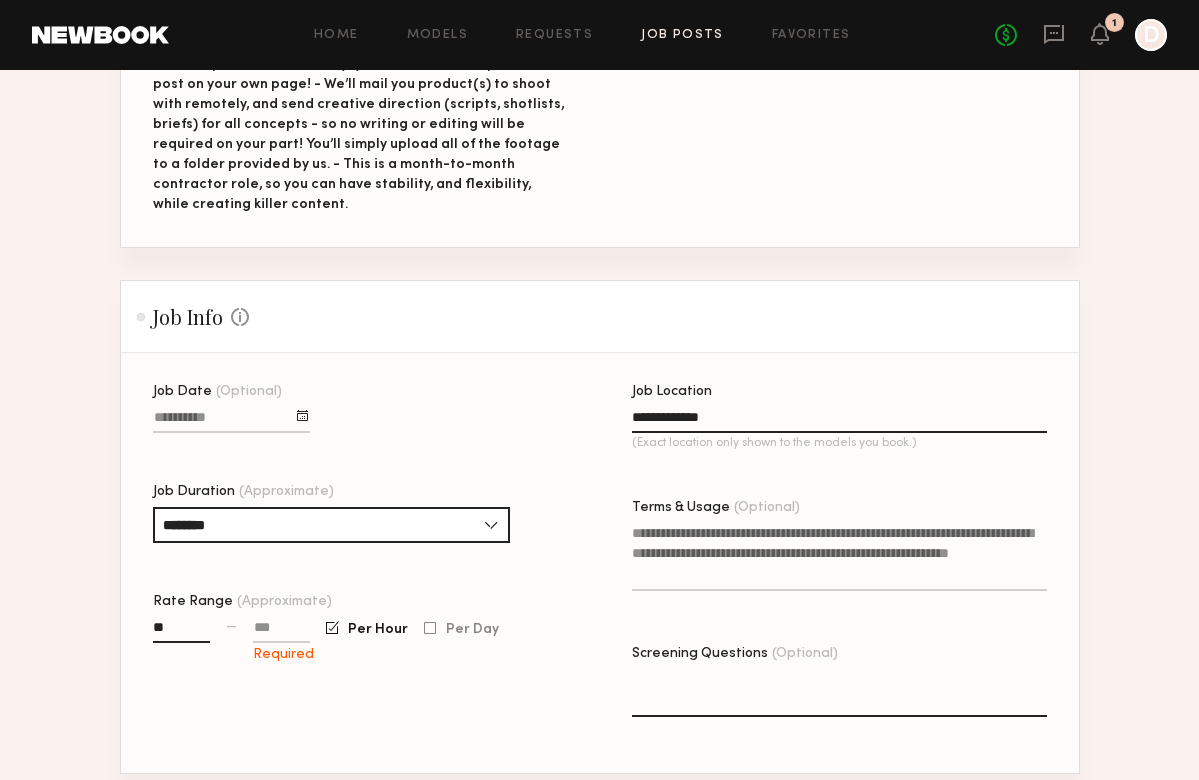 type on "**" 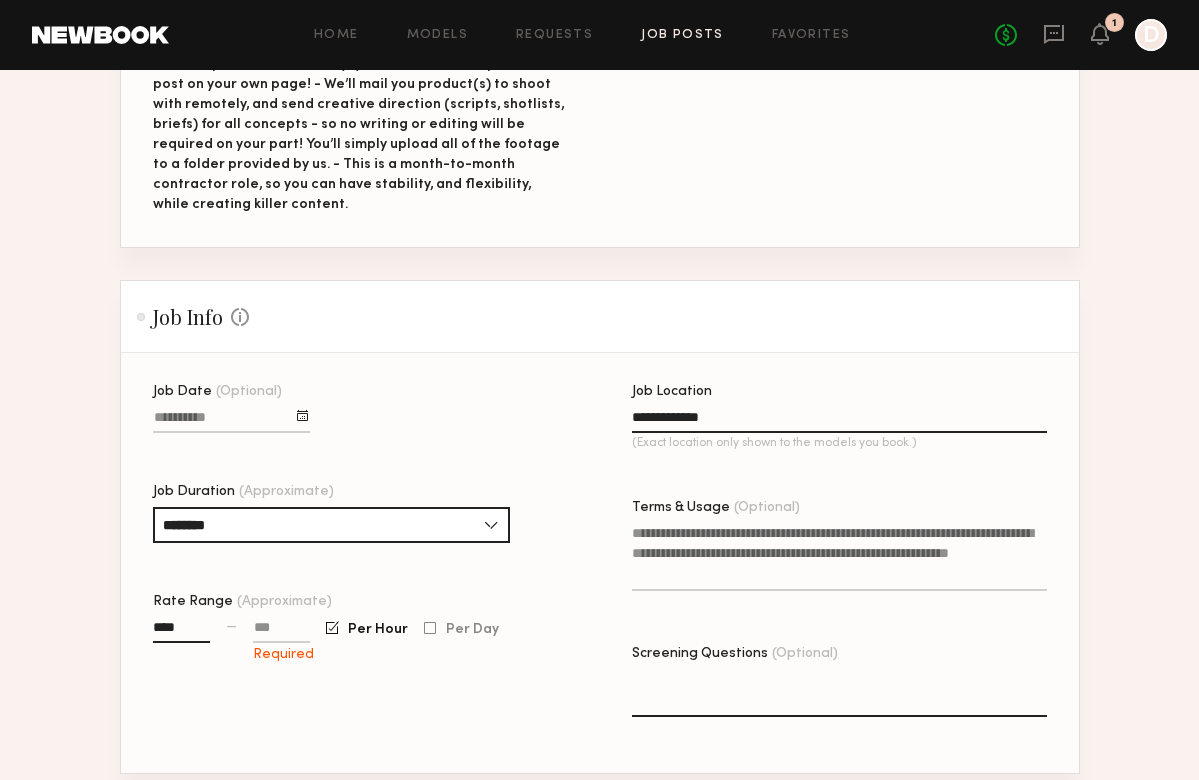 type on "******" 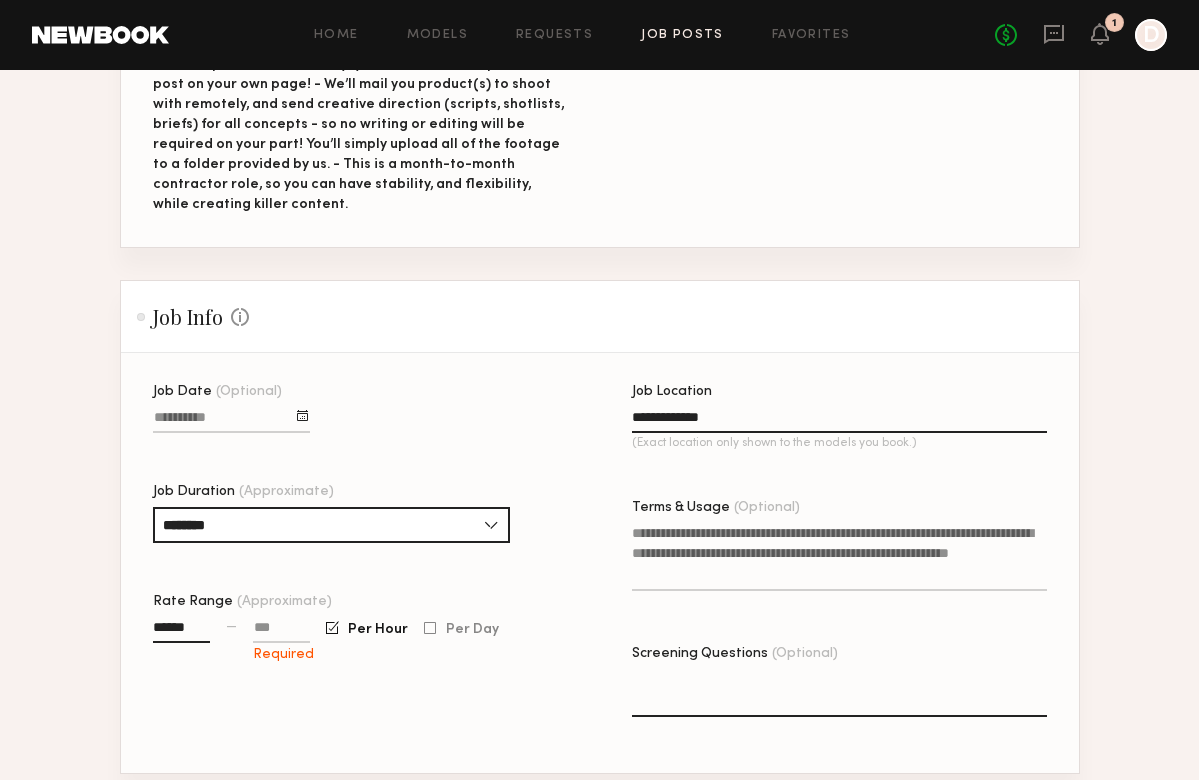 click 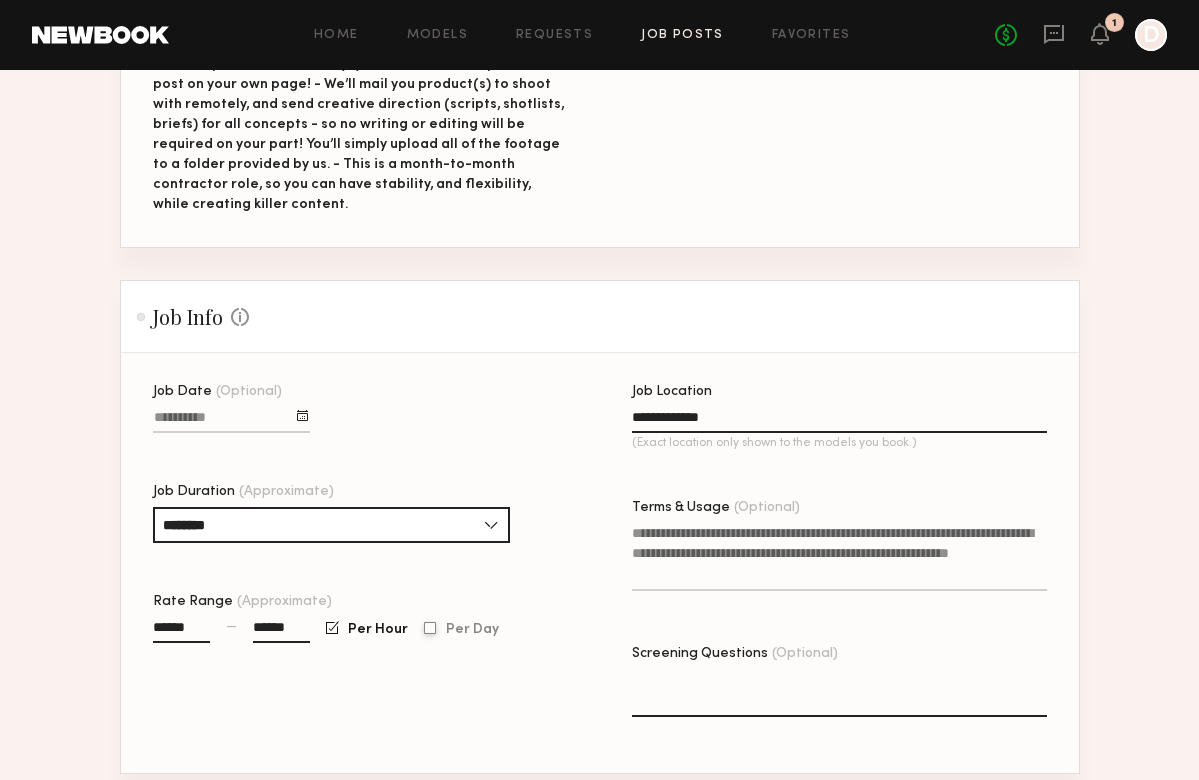 click 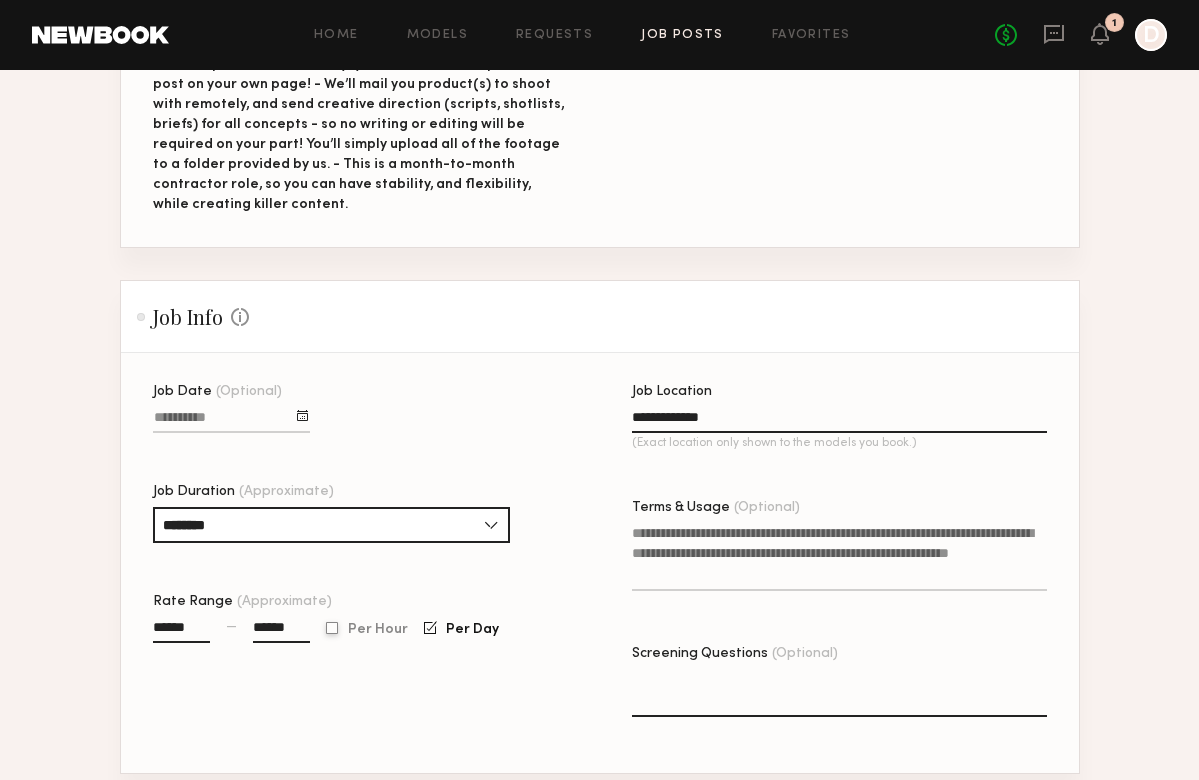 click 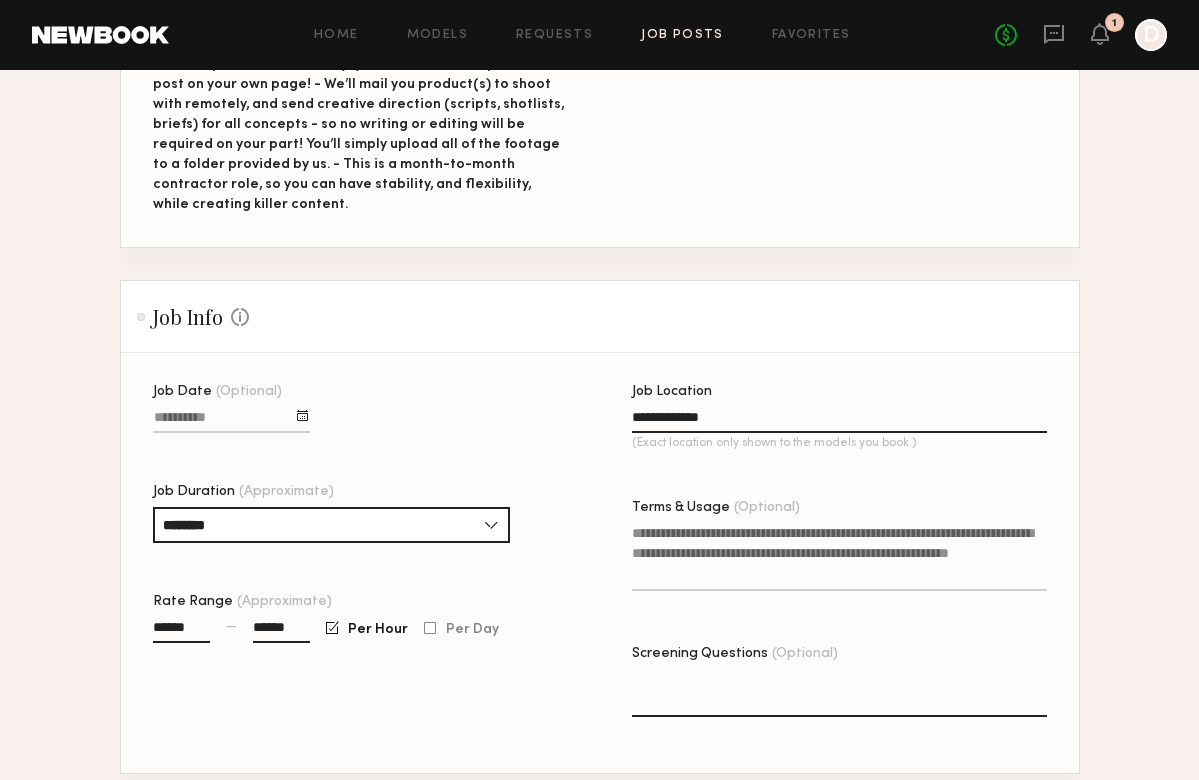 click on "******" 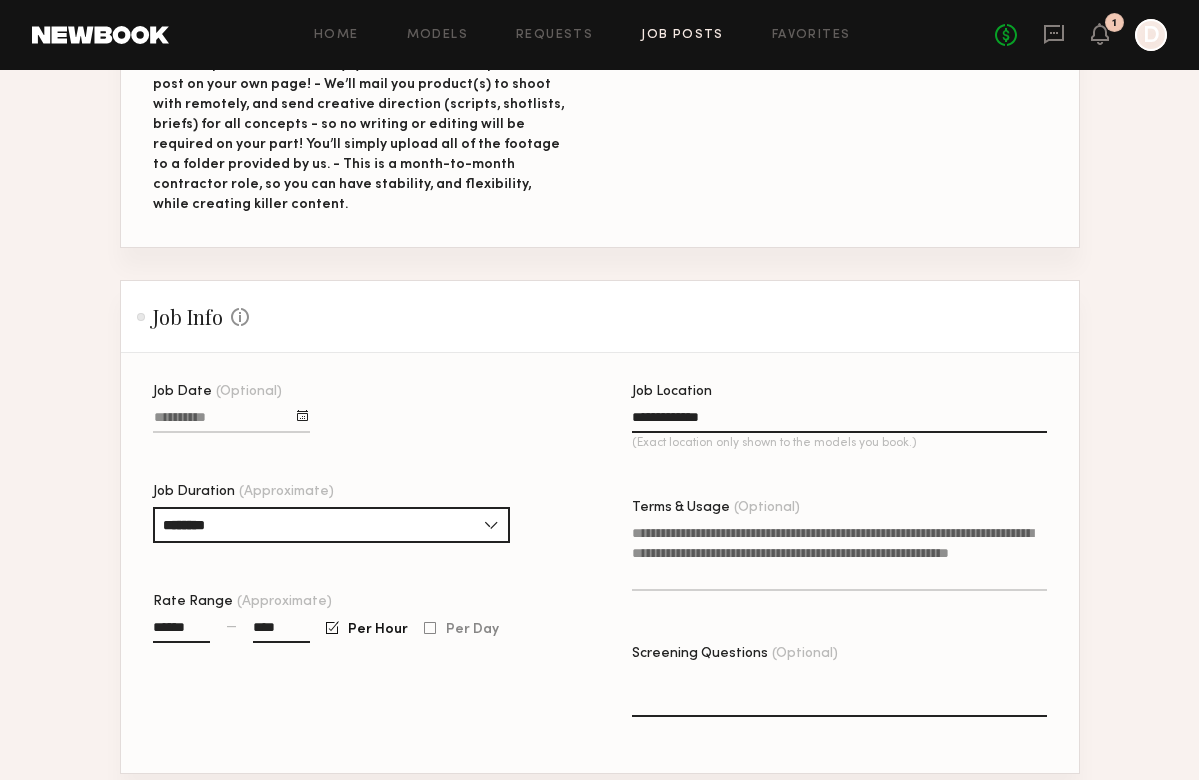 type on "****" 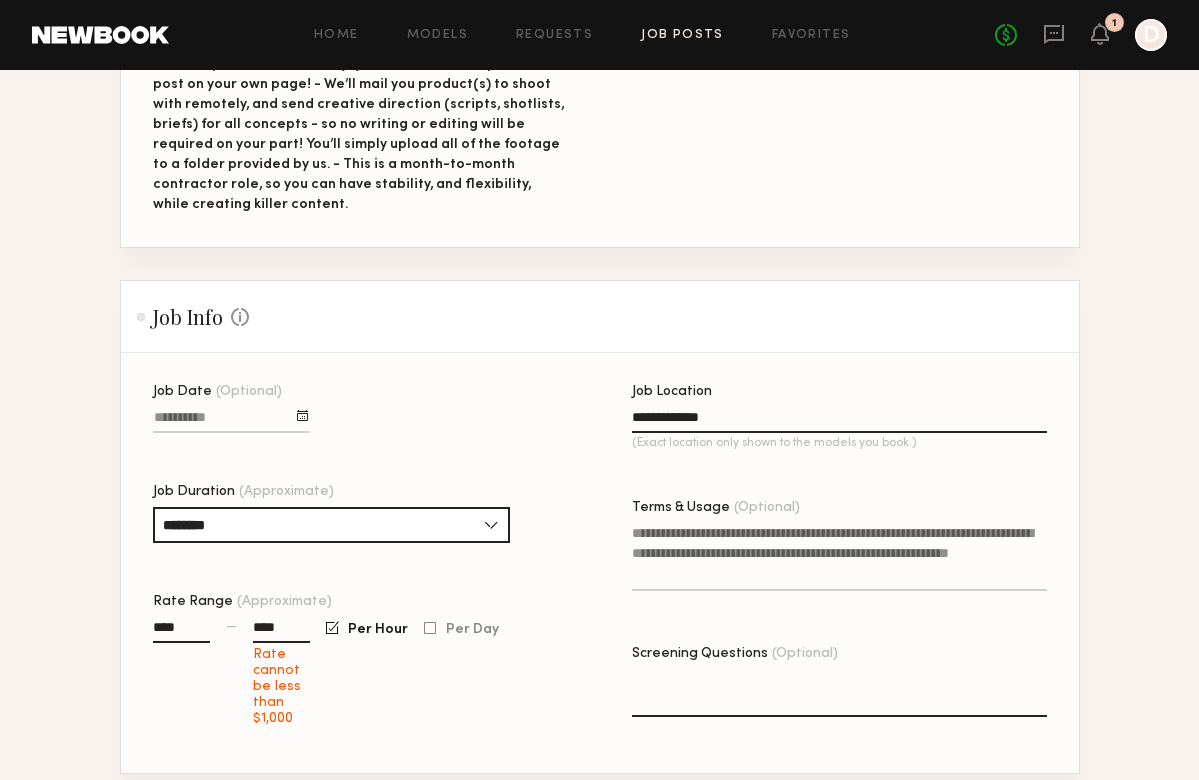 type on "****" 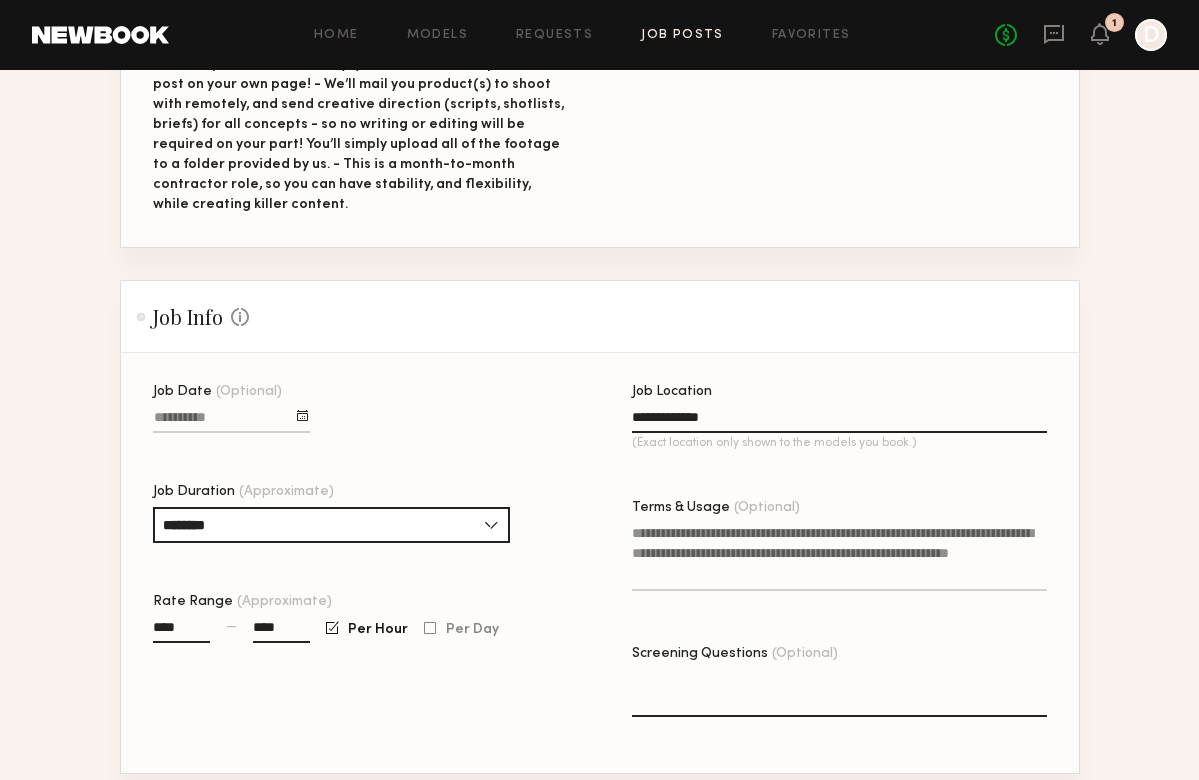 click on "Terms & Usage (Optional)" 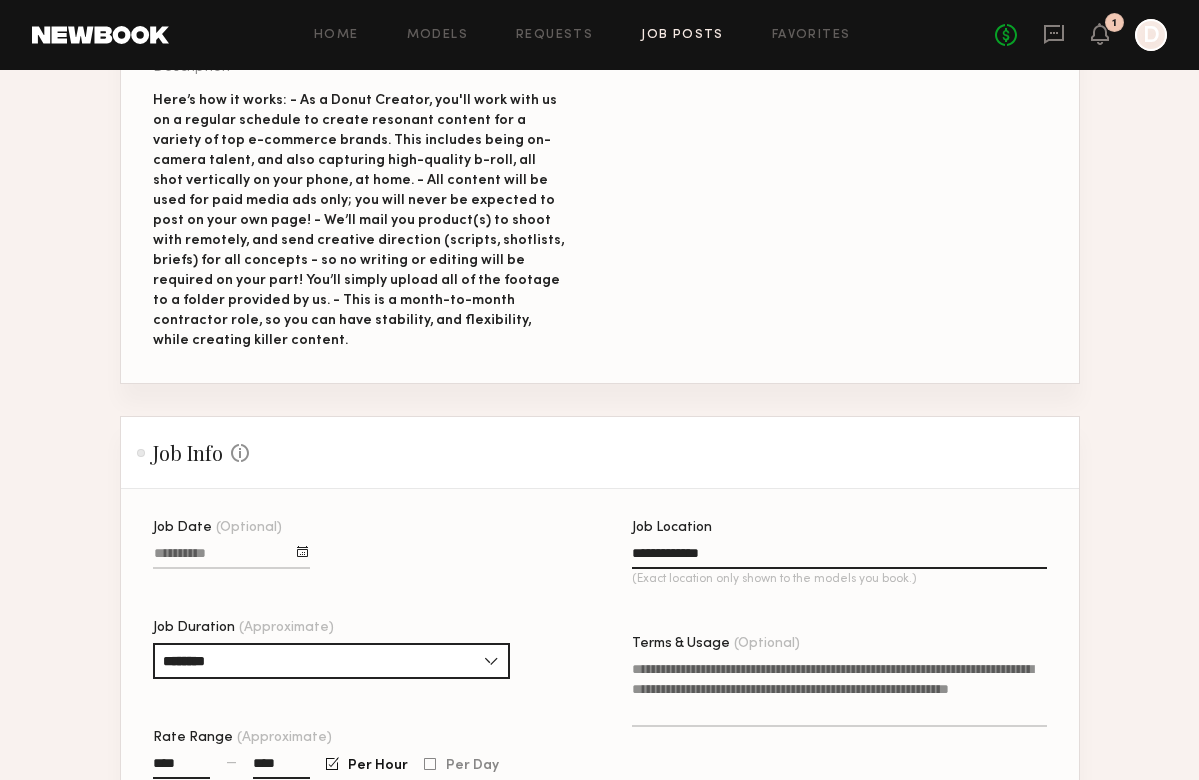 click on "Here’s how it works:
- As a Donut Creator, you'll work with us on a regular schedule to create resonant content for a variety of top e-commerce brands. This includes being on-camera talent, and also capturing high-quality b-roll, all shot vertically on your phone, at home.
- All content will be used for paid media ads only; you will never be expected to post on your own page!
- We’ll mail you product(s) to shoot with remotely, and send creative direction (scripts, shotlists, briefs) for all concepts - so no writing or editing will be required on your part! You’ll simply upload all of the footage to a folder provided by us.
- This is a month-to-month contractor role, so you can have stability, and flexibility, while creating killer content." 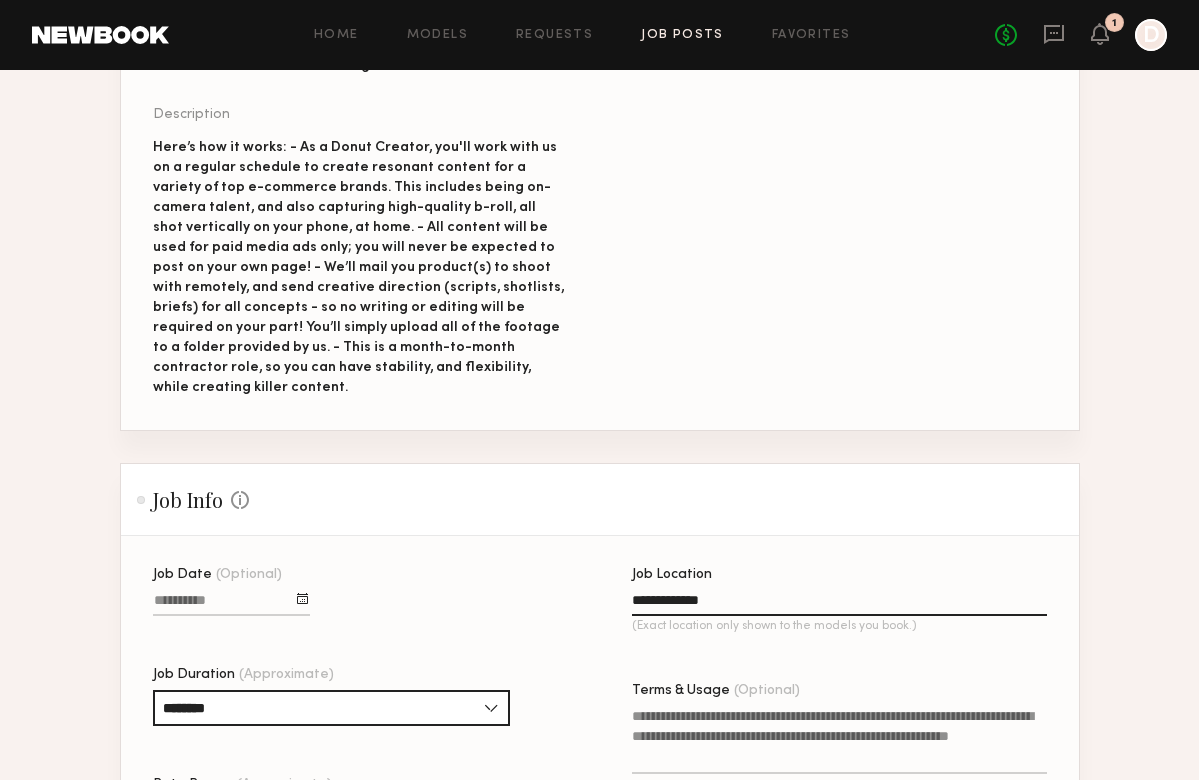 scroll, scrollTop: 293, scrollLeft: 0, axis: vertical 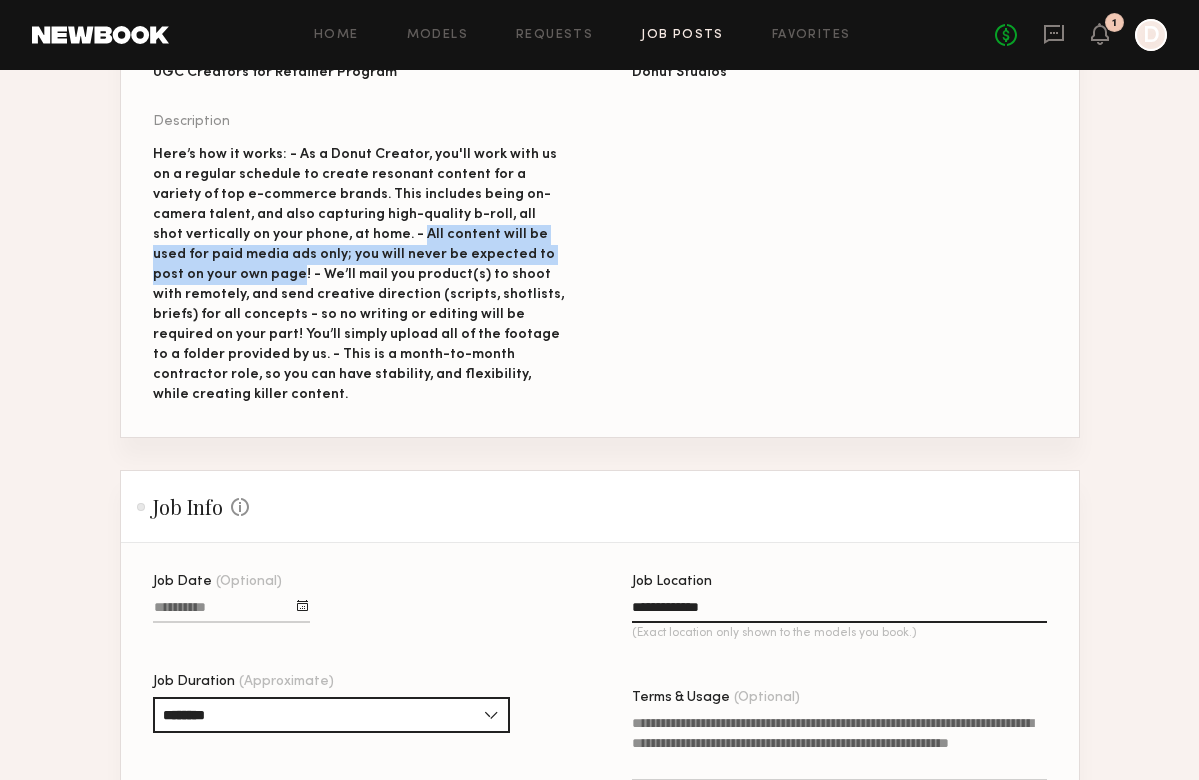 drag, startPoint x: 273, startPoint y: 230, endPoint x: 524, endPoint y: 258, distance: 252.55693 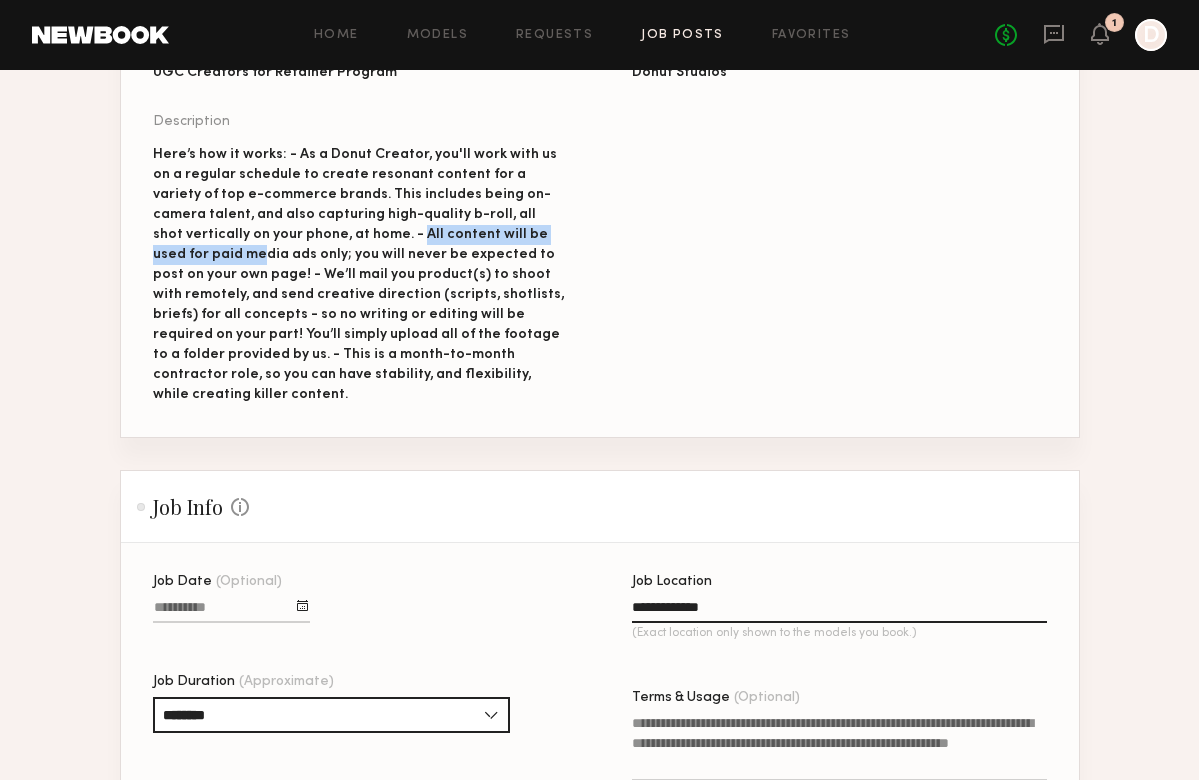 drag, startPoint x: 274, startPoint y: 233, endPoint x: 498, endPoint y: 235, distance: 224.00893 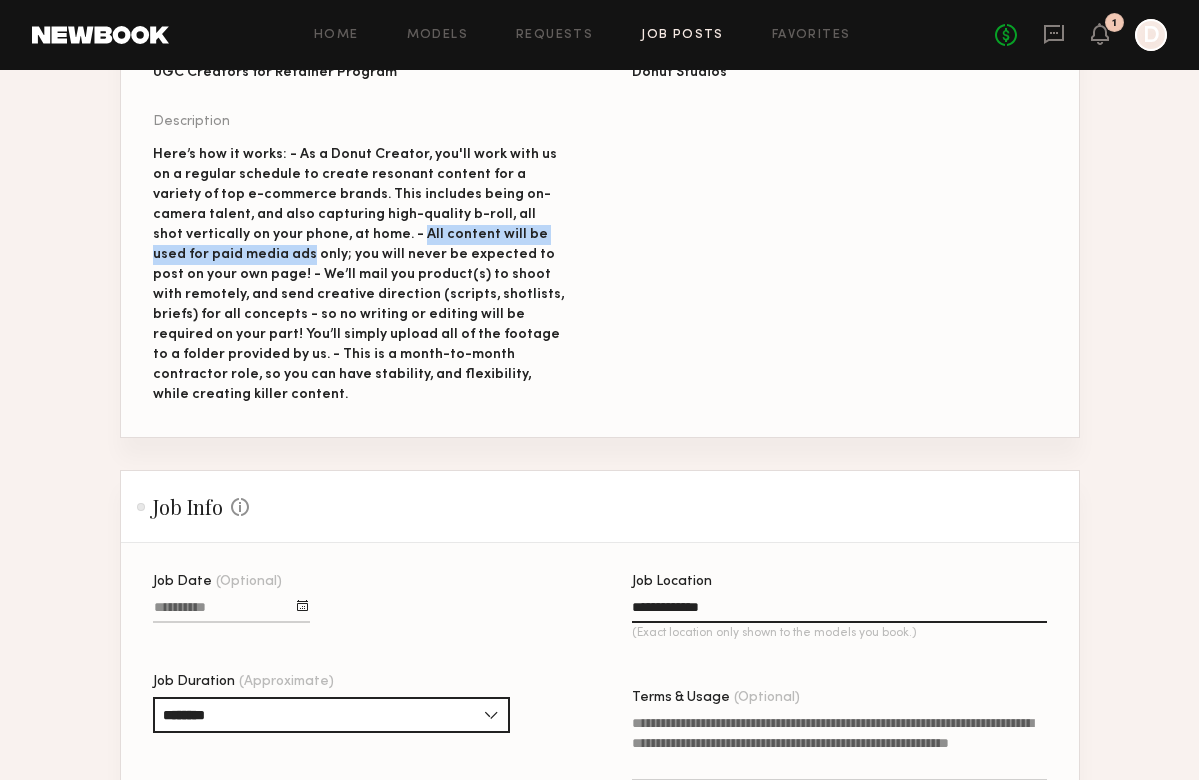 drag, startPoint x: 553, startPoint y: 231, endPoint x: 271, endPoint y: 231, distance: 282 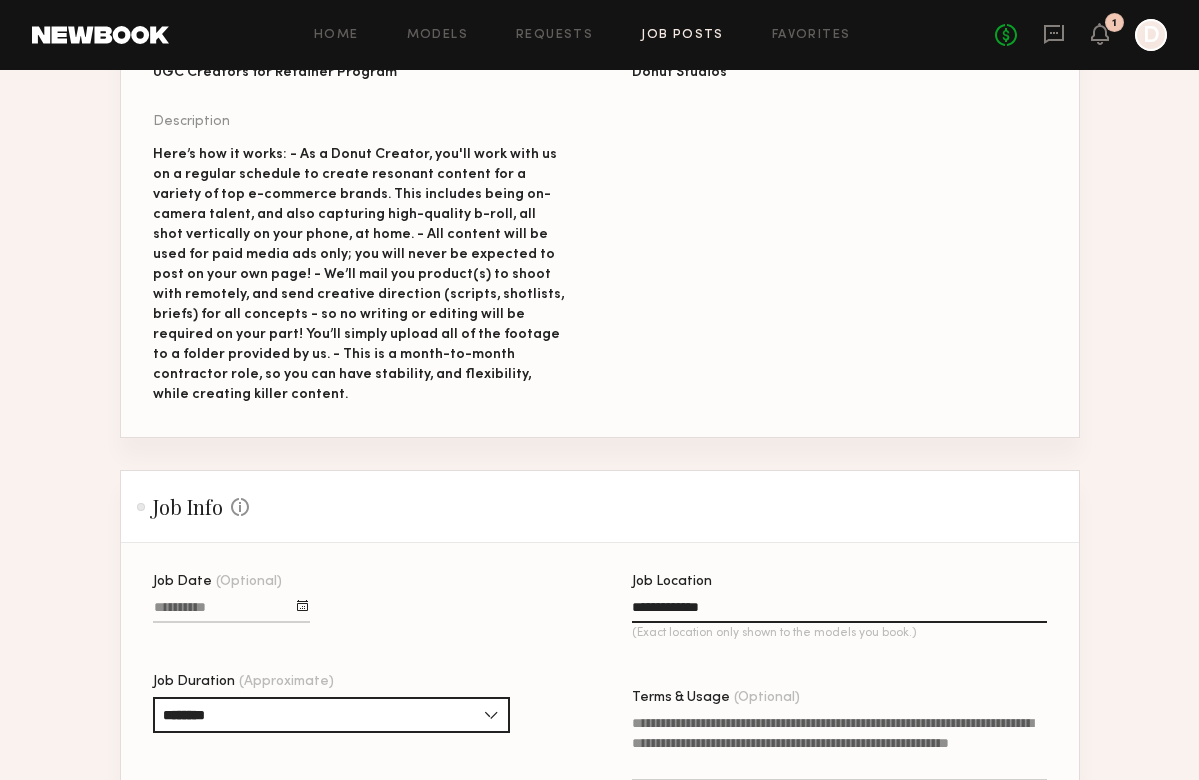 click on "Terms & Usage (Optional)" 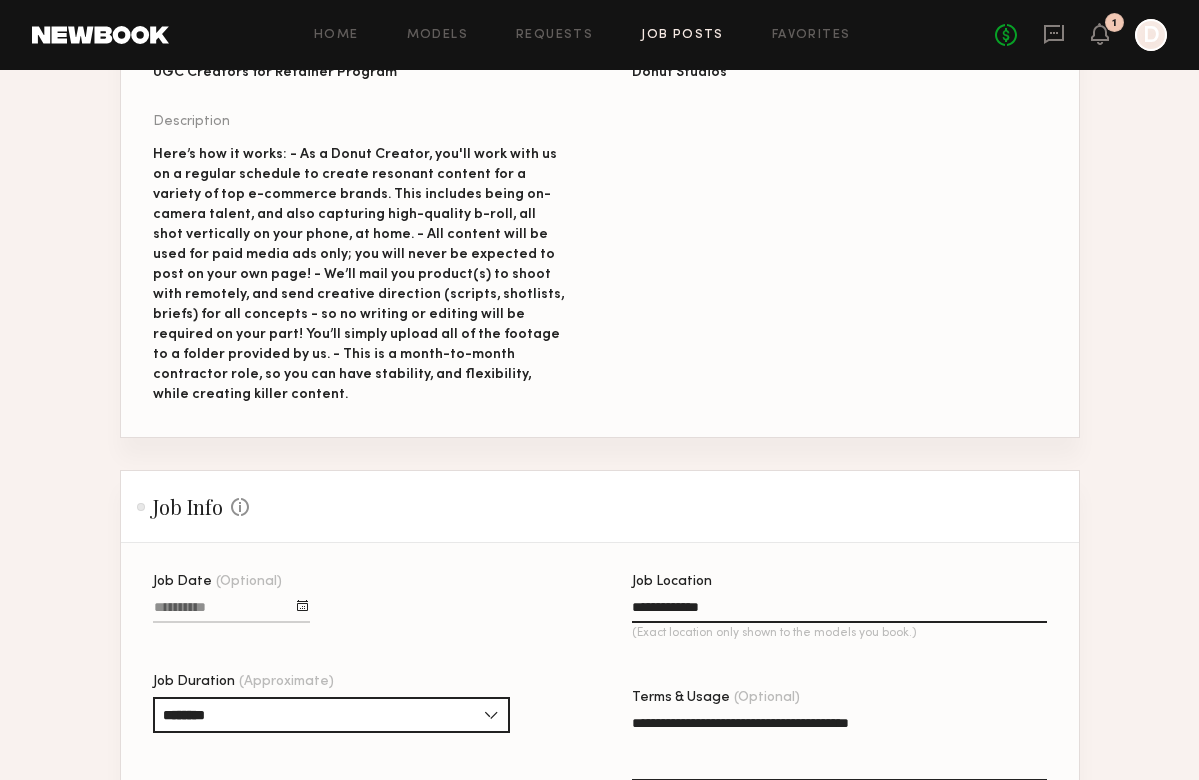 click on "**********" 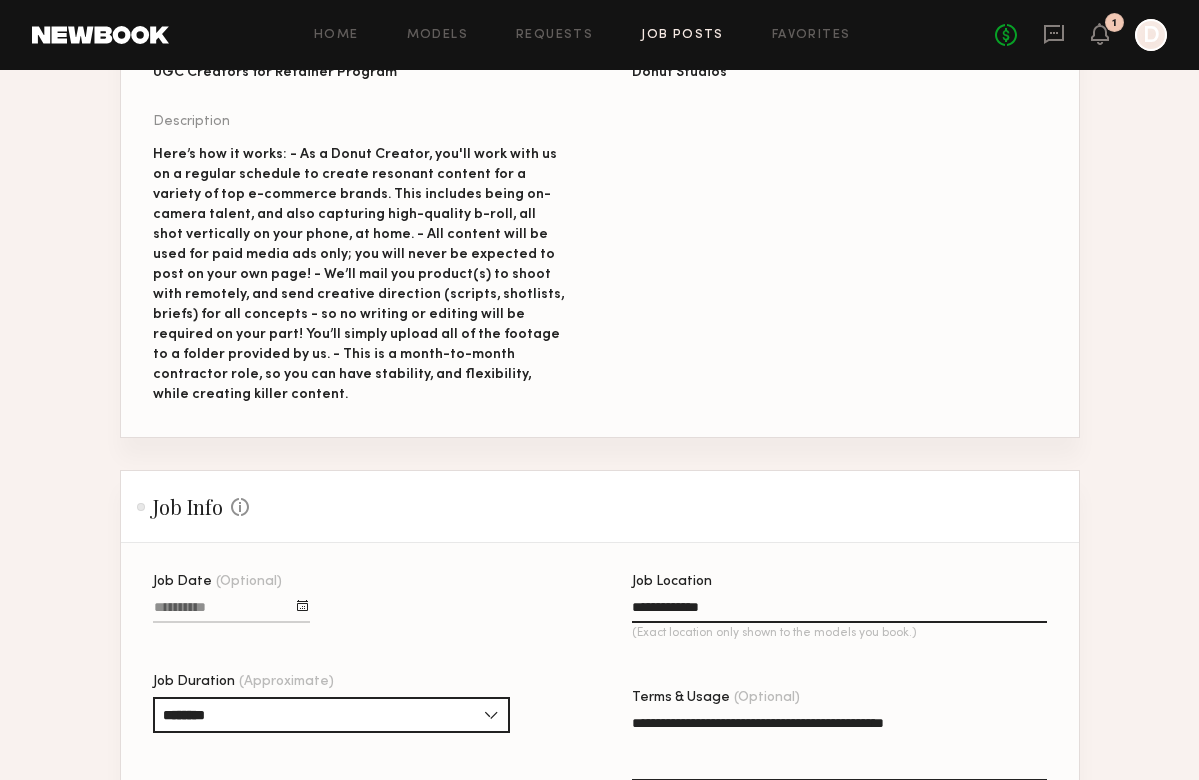 click on "**********" 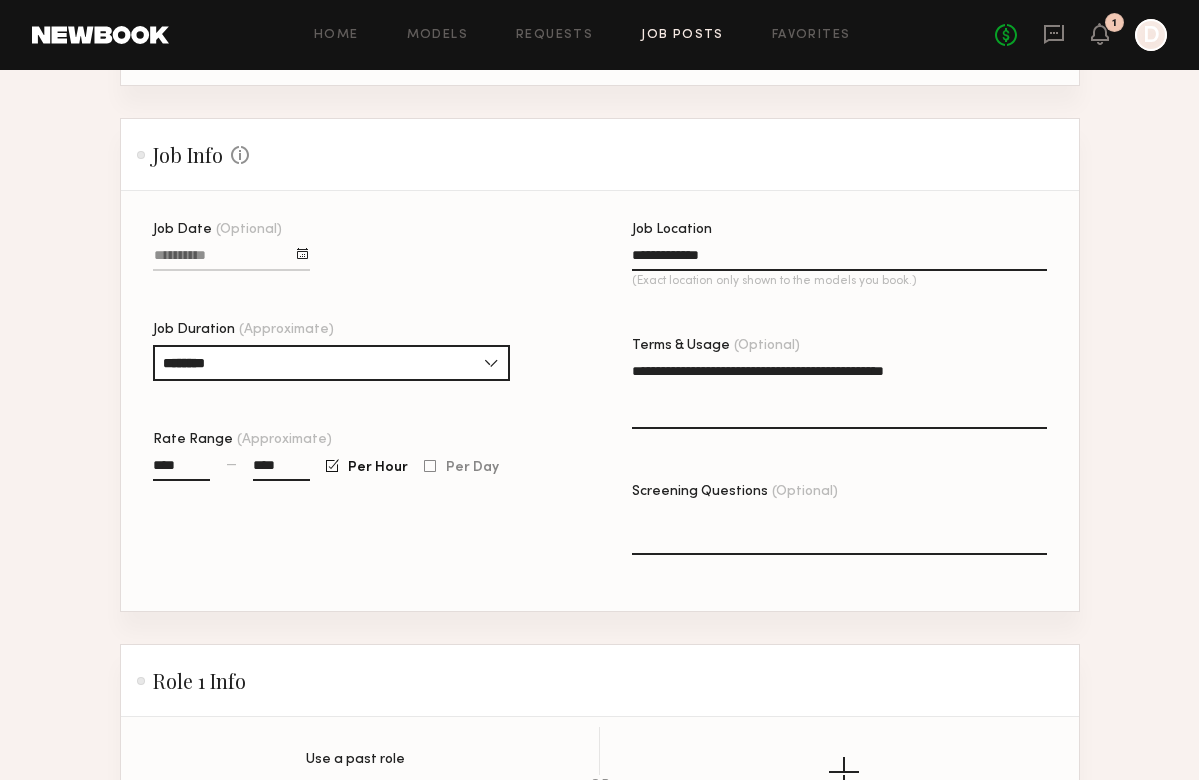 scroll, scrollTop: 647, scrollLeft: 0, axis: vertical 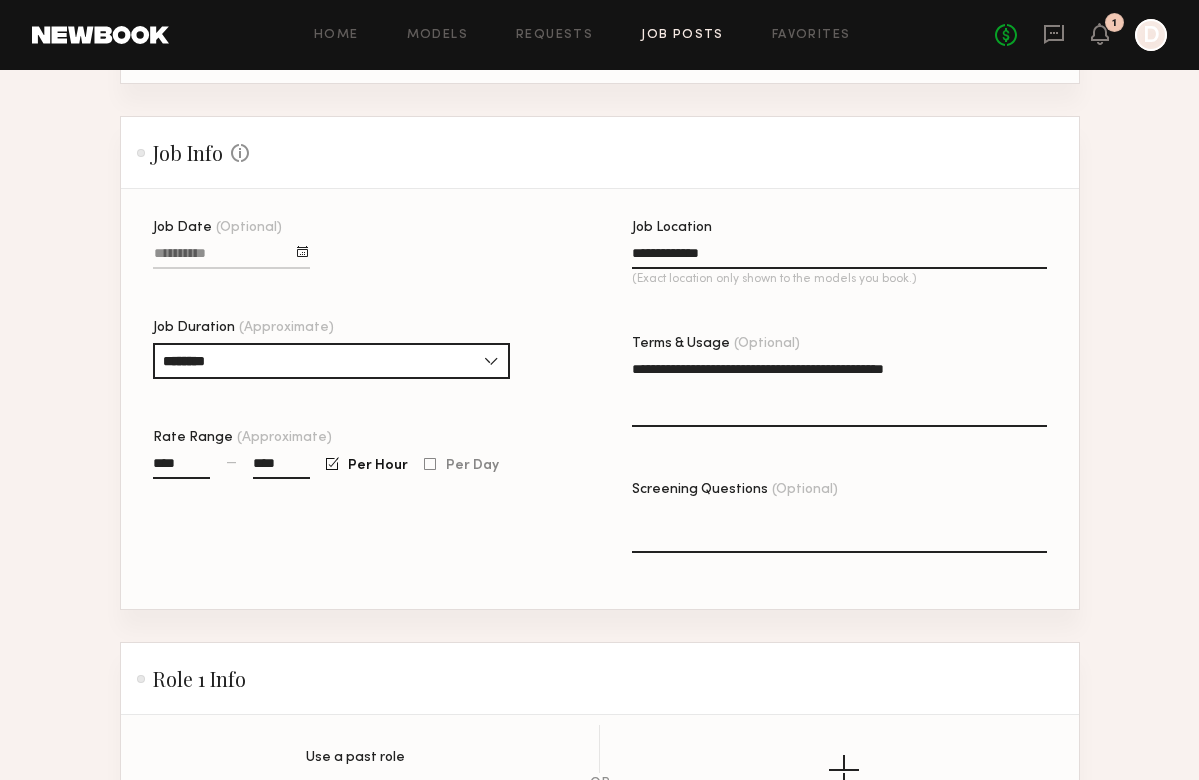 type on "**********" 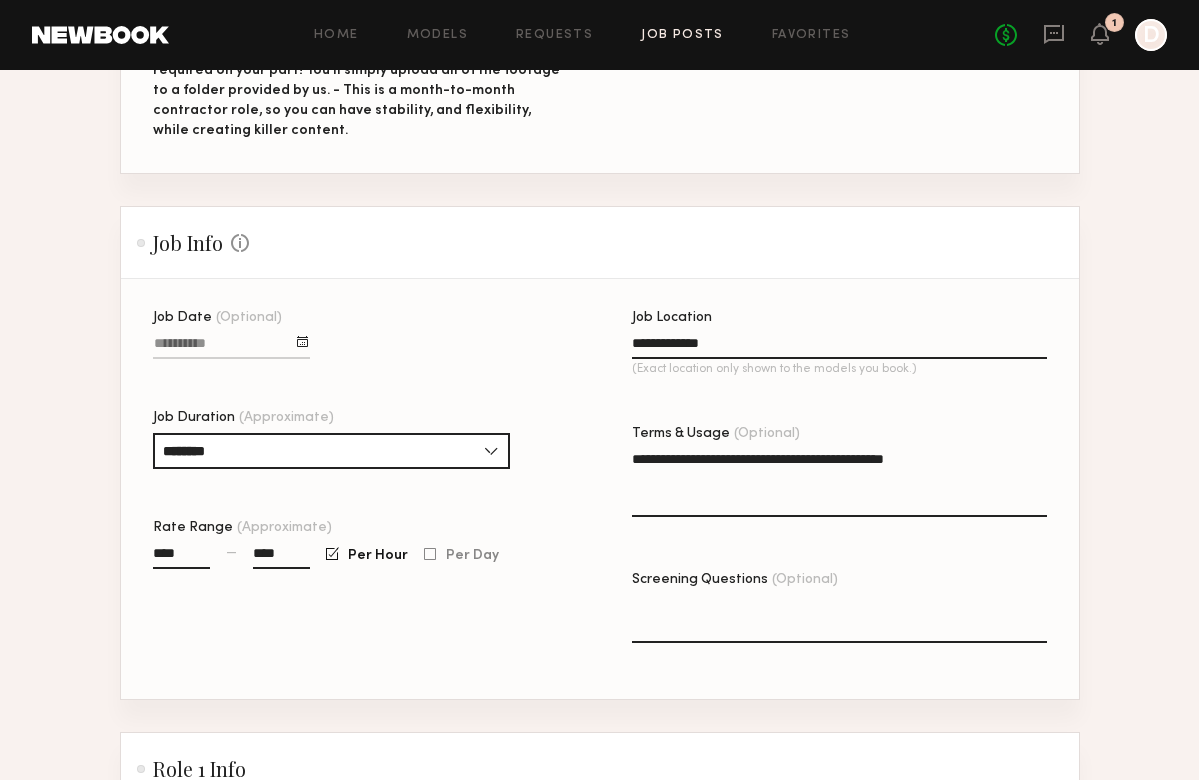 scroll, scrollTop: 552, scrollLeft: 0, axis: vertical 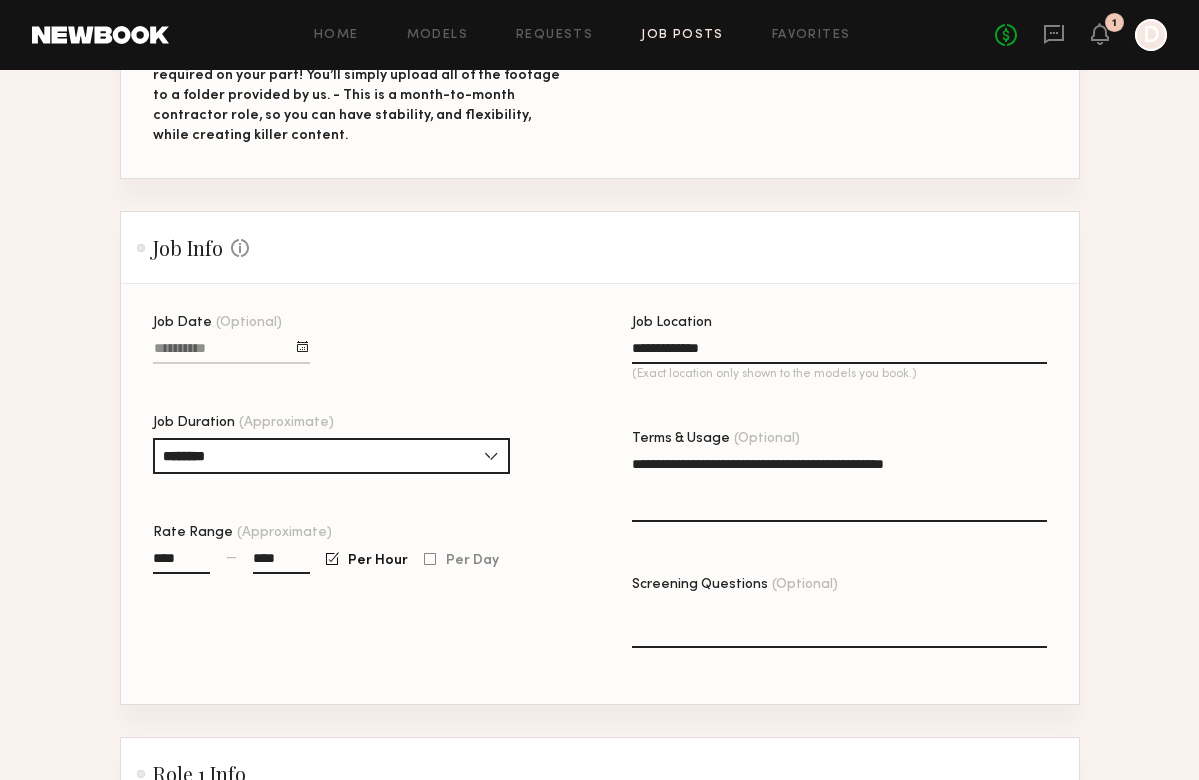 paste on "**********" 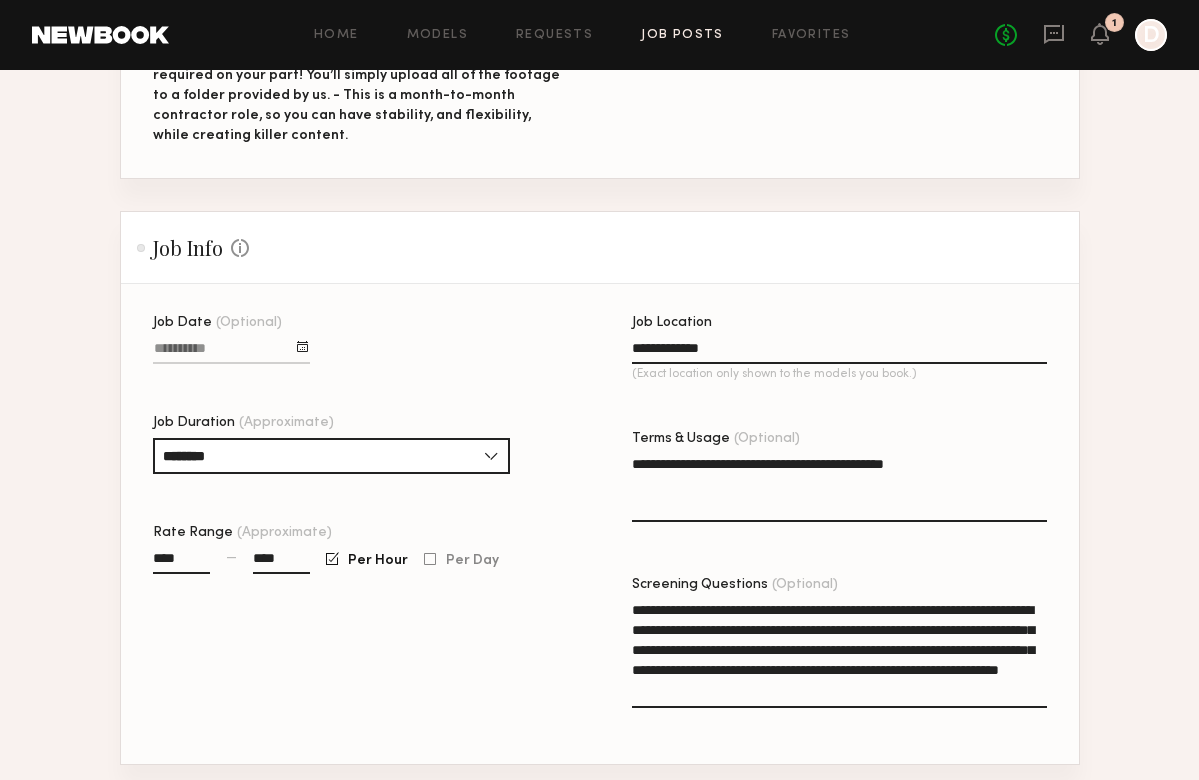click on "**********" 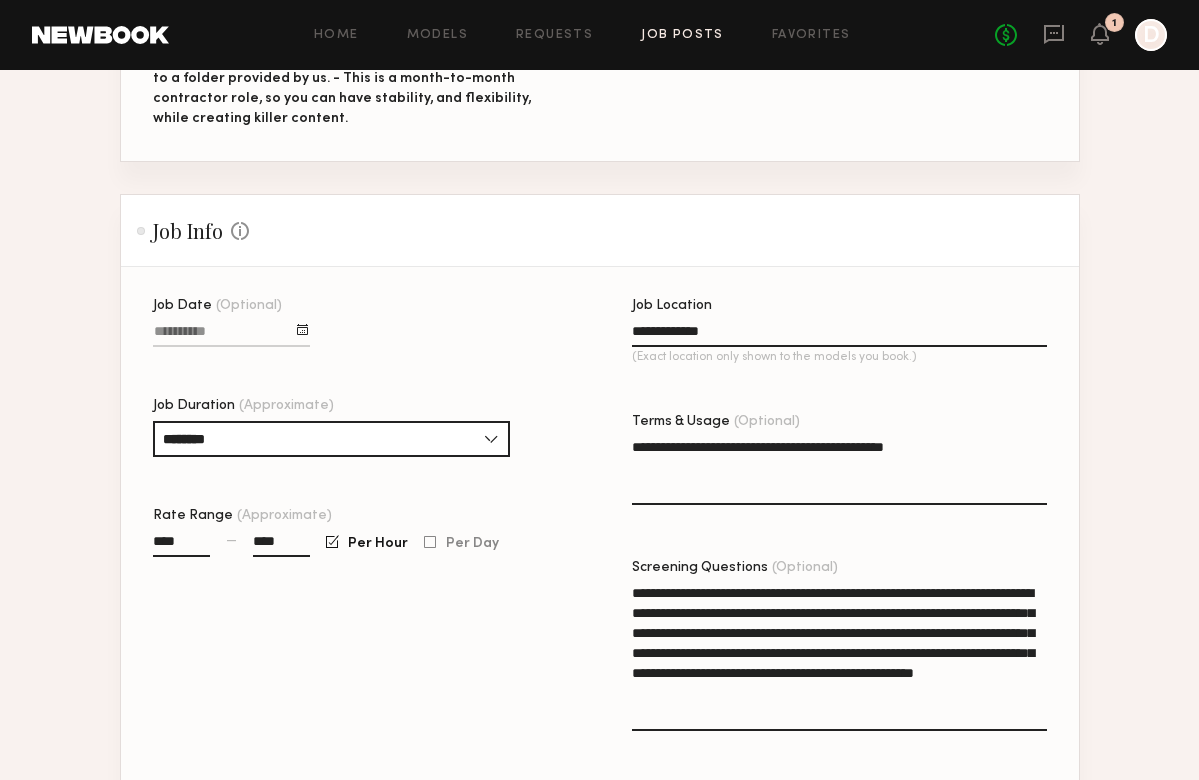 scroll, scrollTop: 580, scrollLeft: 0, axis: vertical 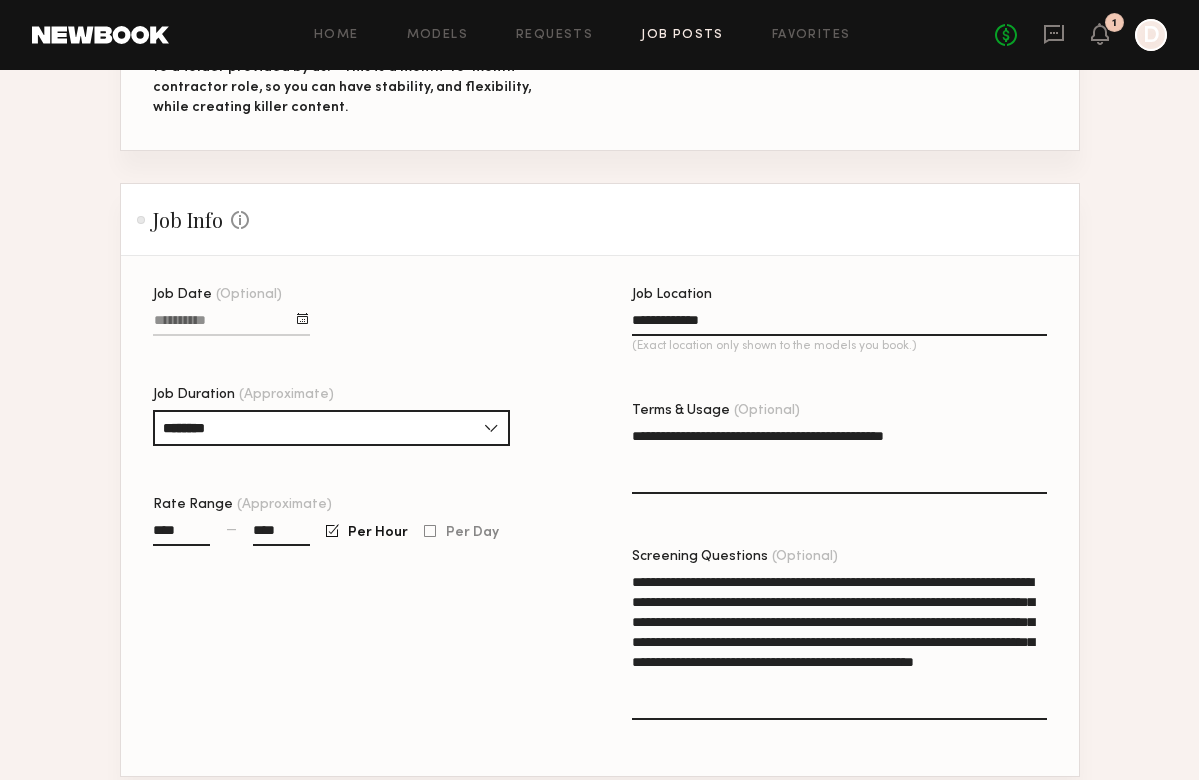 drag, startPoint x: 630, startPoint y: 618, endPoint x: 870, endPoint y: 642, distance: 241.19702 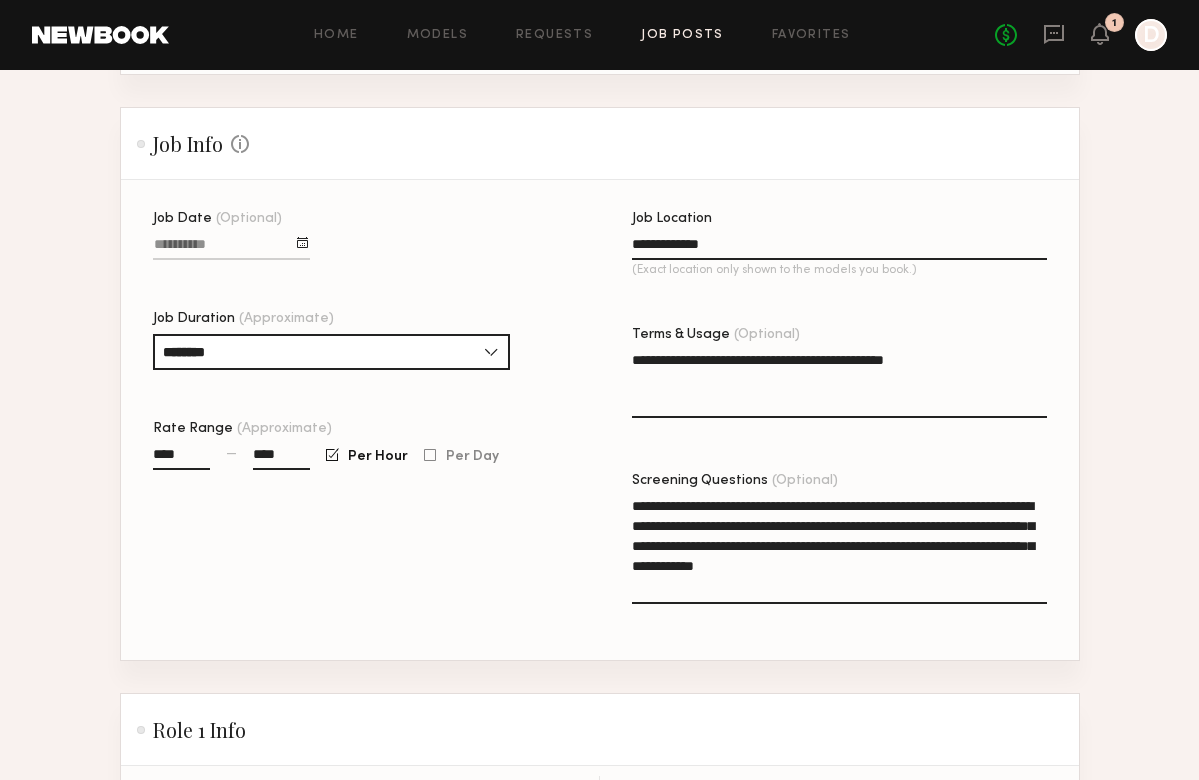 scroll, scrollTop: 667, scrollLeft: 0, axis: vertical 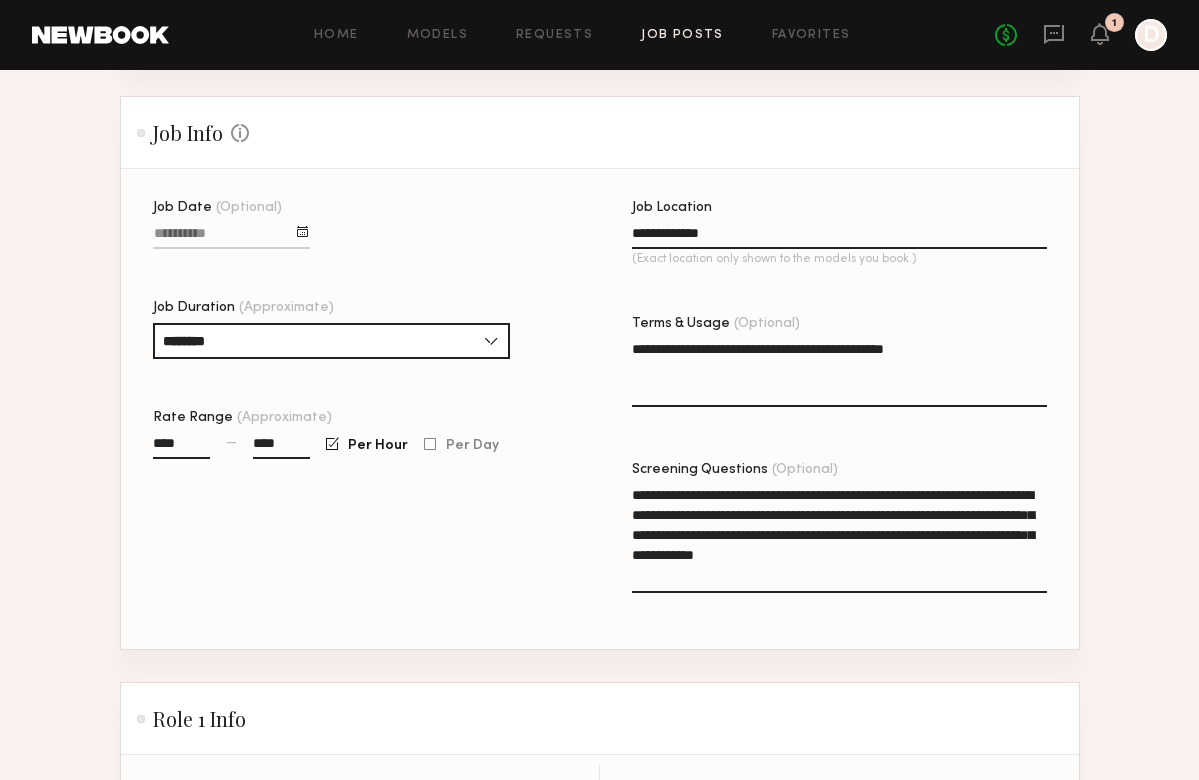 click on "**********" 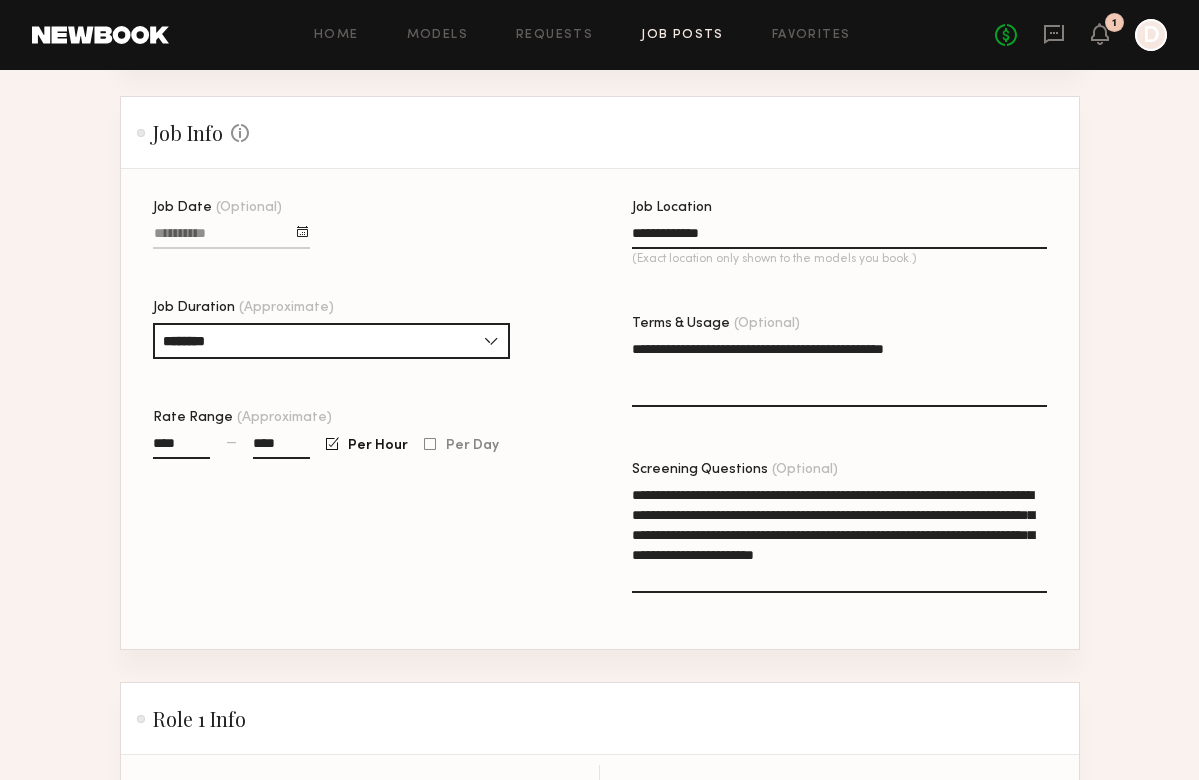 click on "**********" 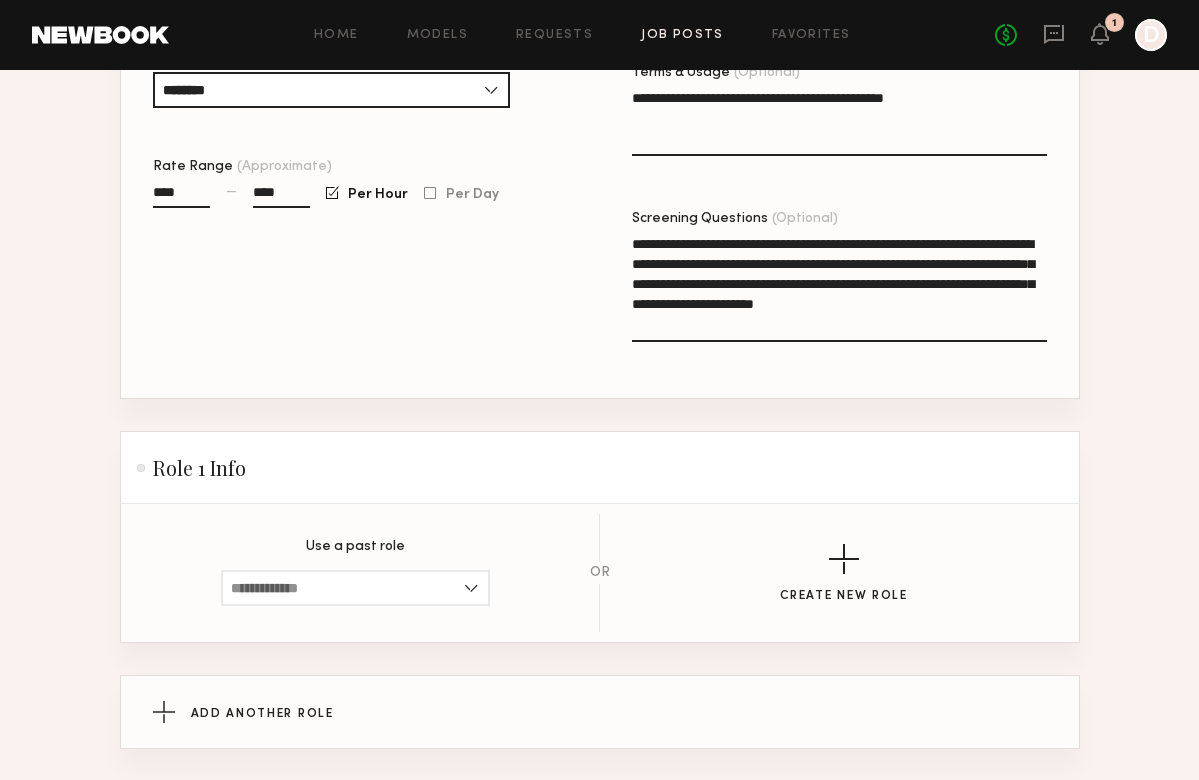 scroll, scrollTop: 919, scrollLeft: 0, axis: vertical 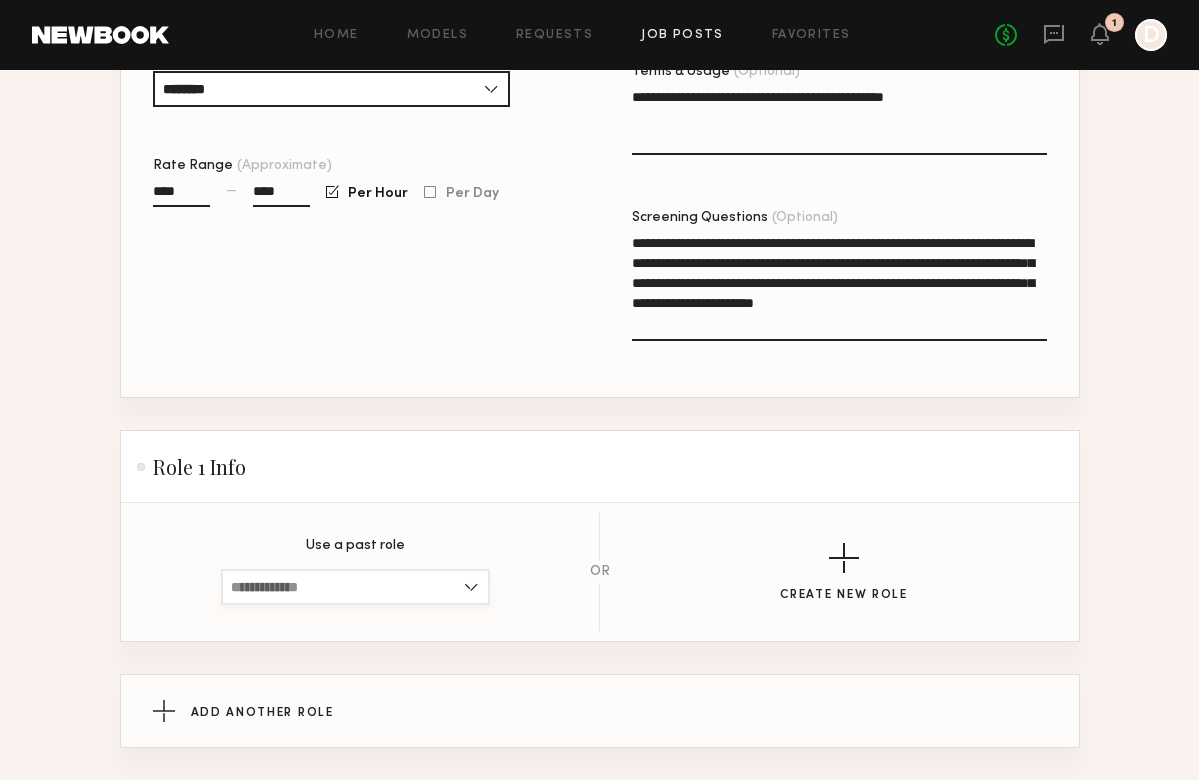 click at bounding box center (355, 587) 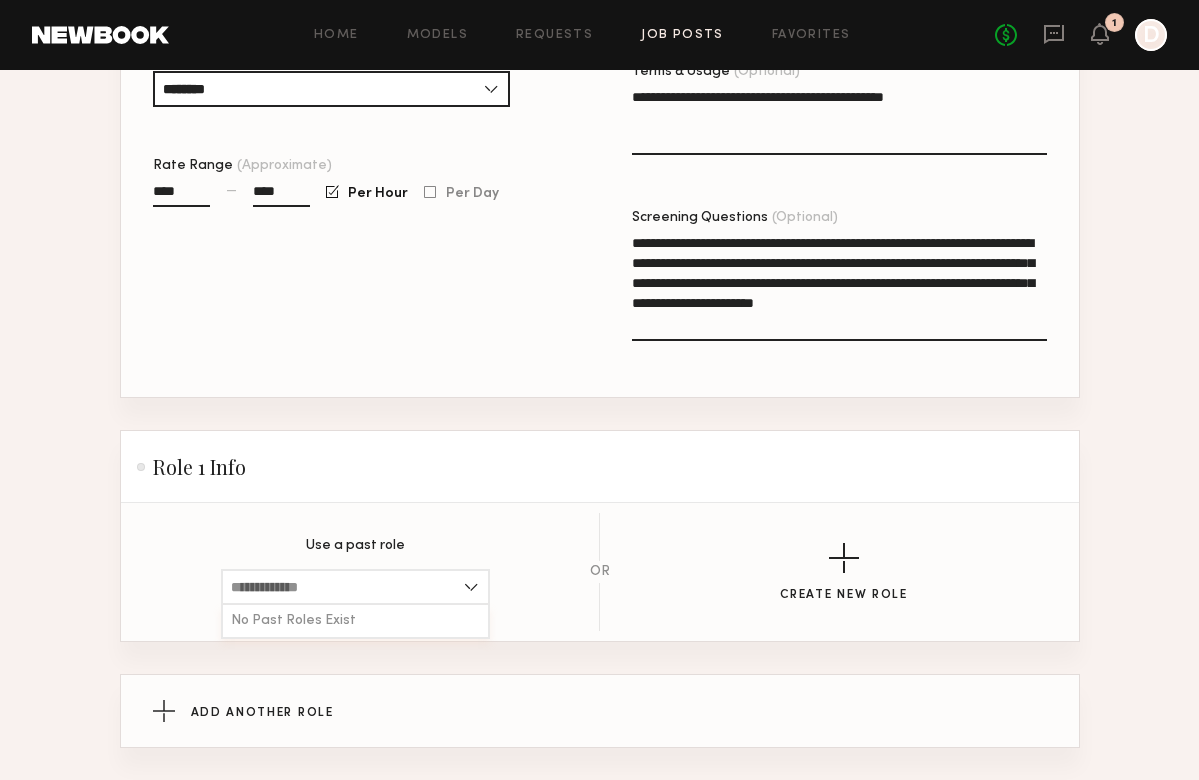 click on "Create New Role" 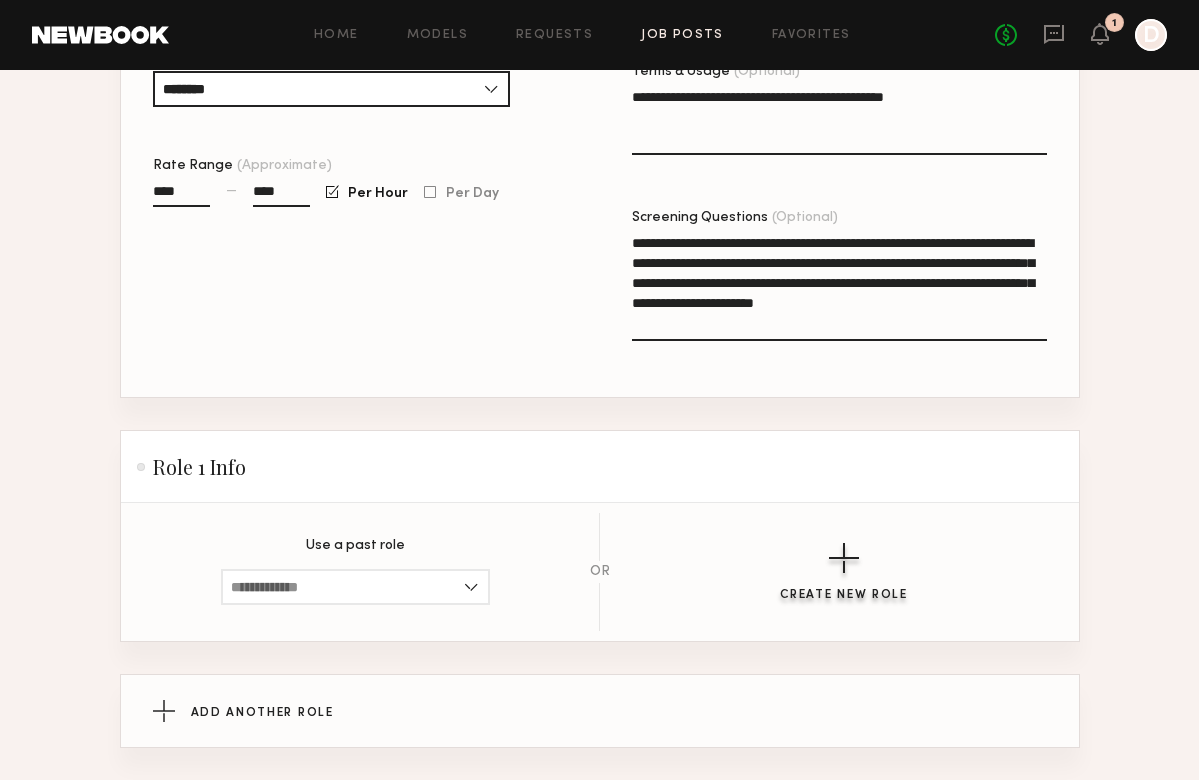 click 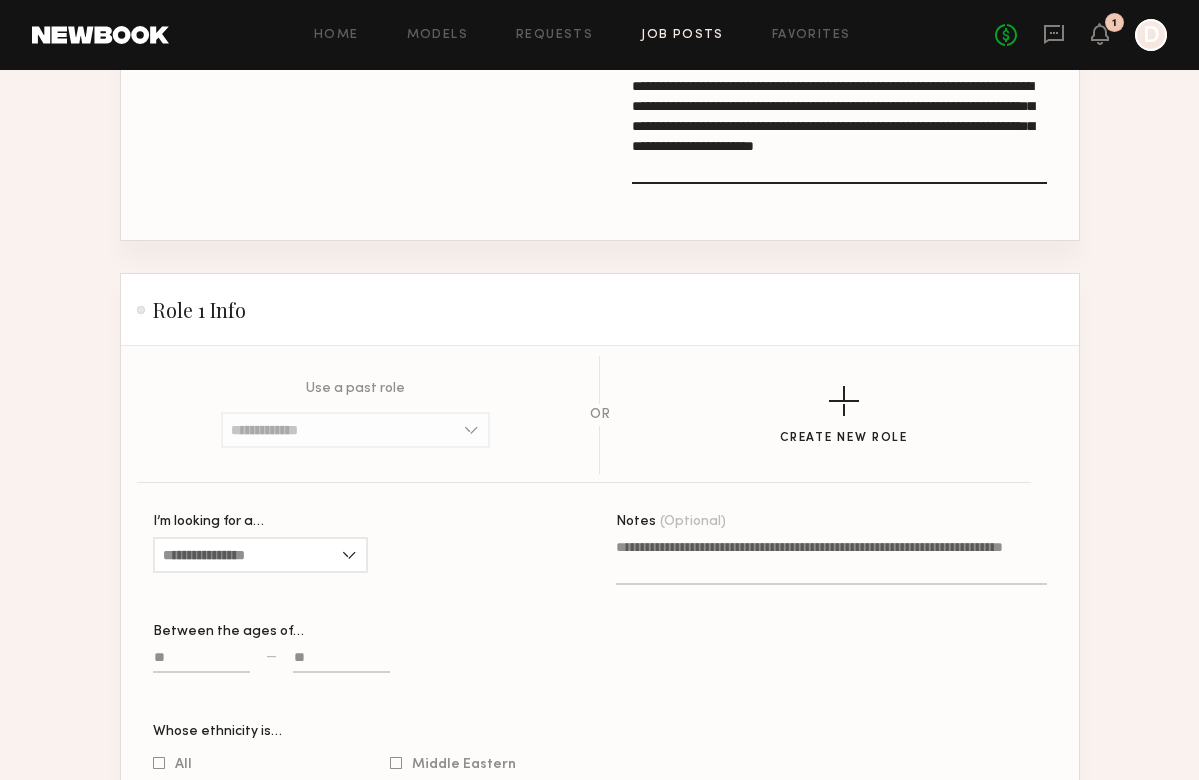 scroll, scrollTop: 1094, scrollLeft: 0, axis: vertical 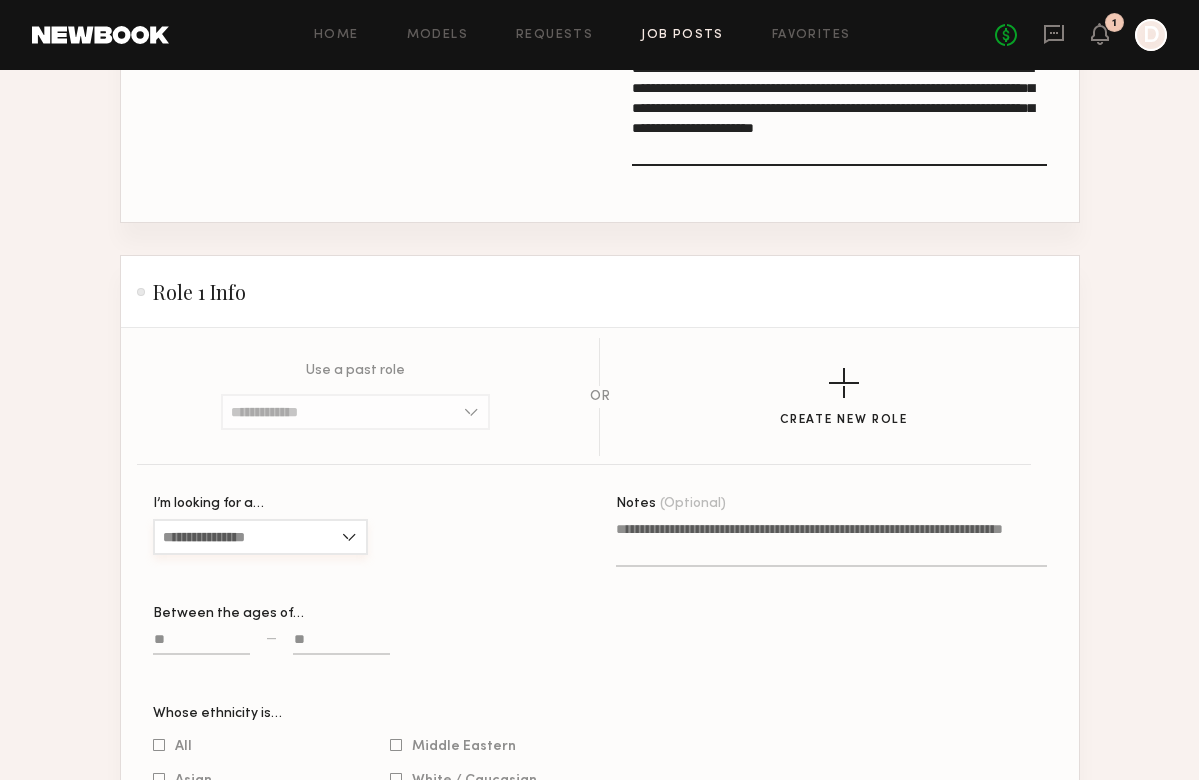 click on "I’m looking for a…" at bounding box center (260, 537) 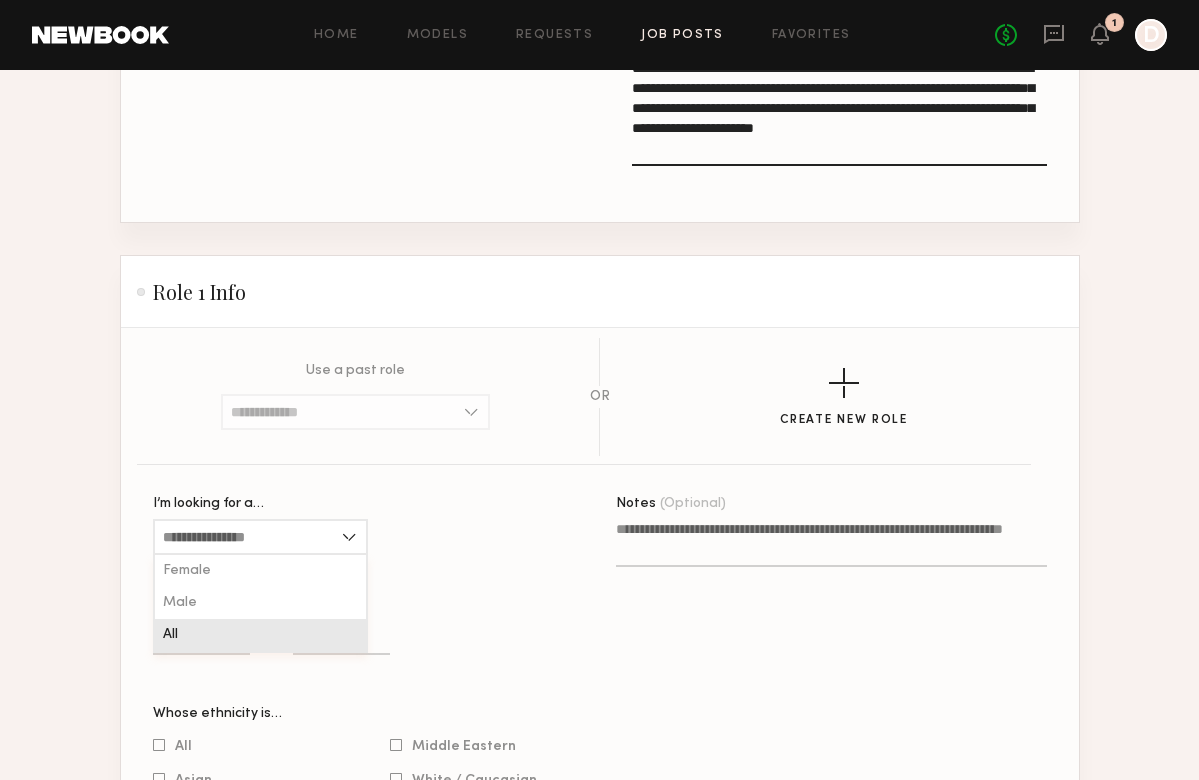 click on "All" 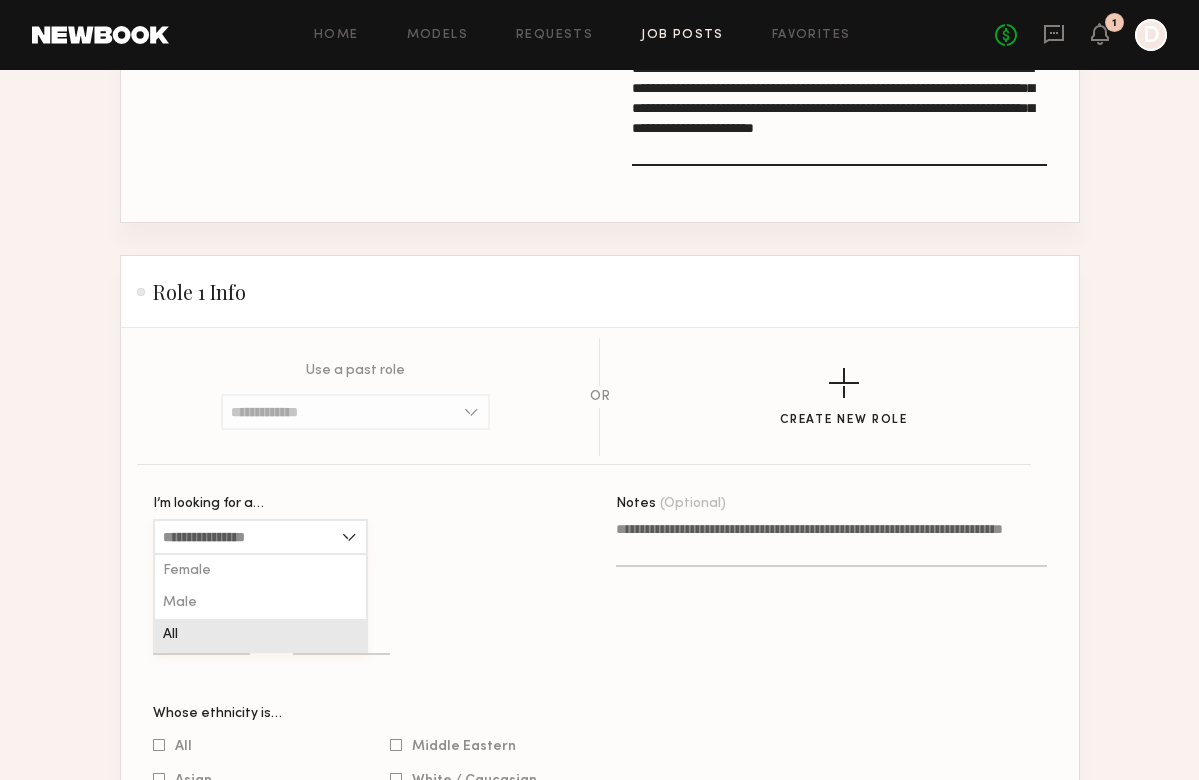 type on "***" 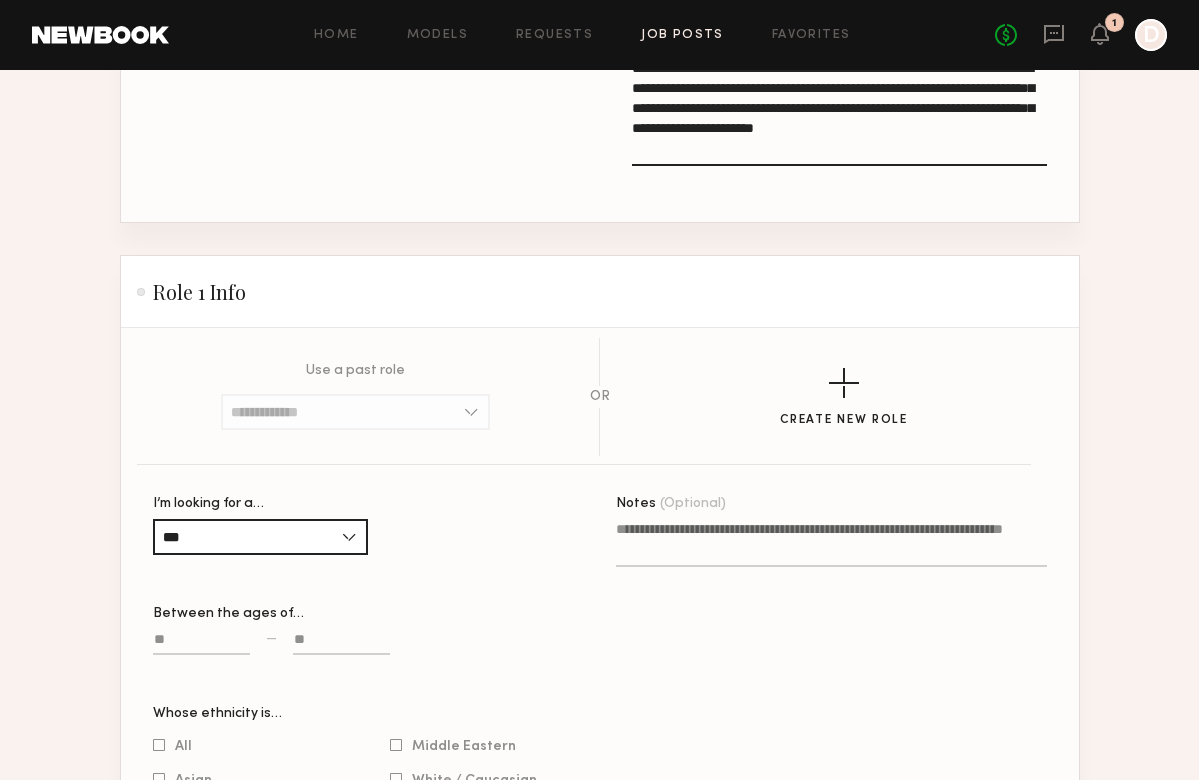 click 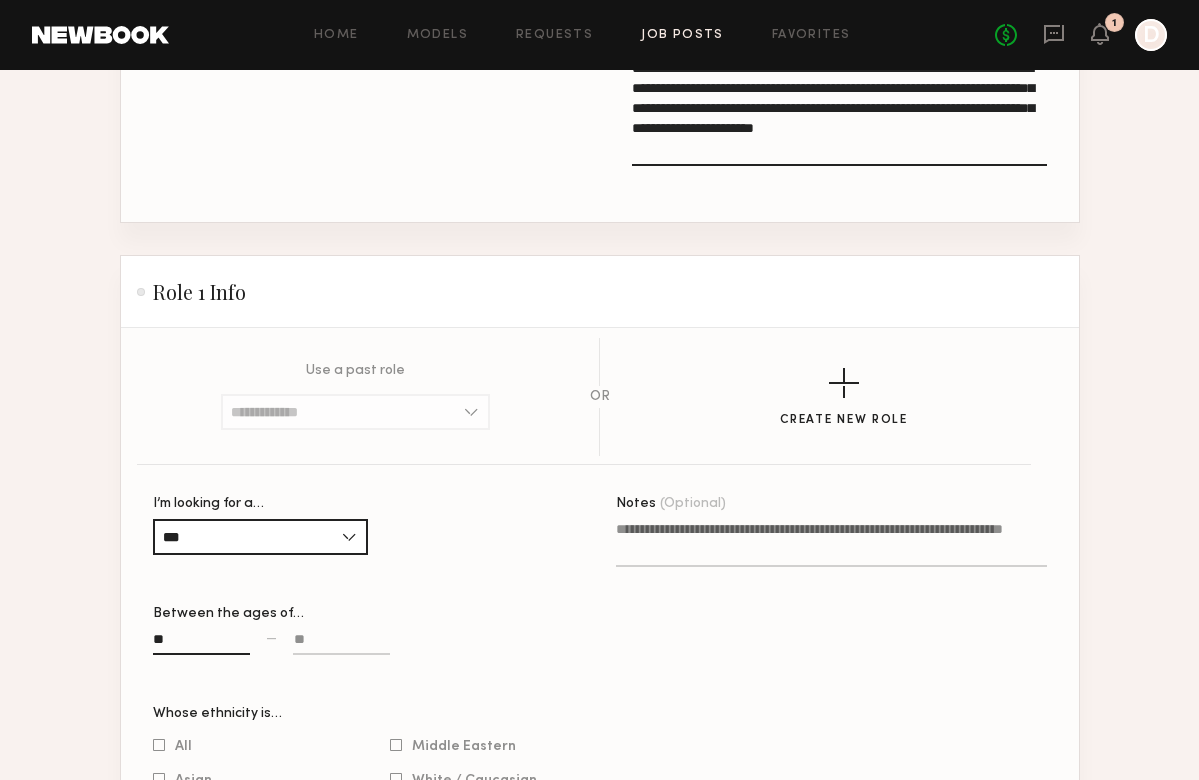 type on "**" 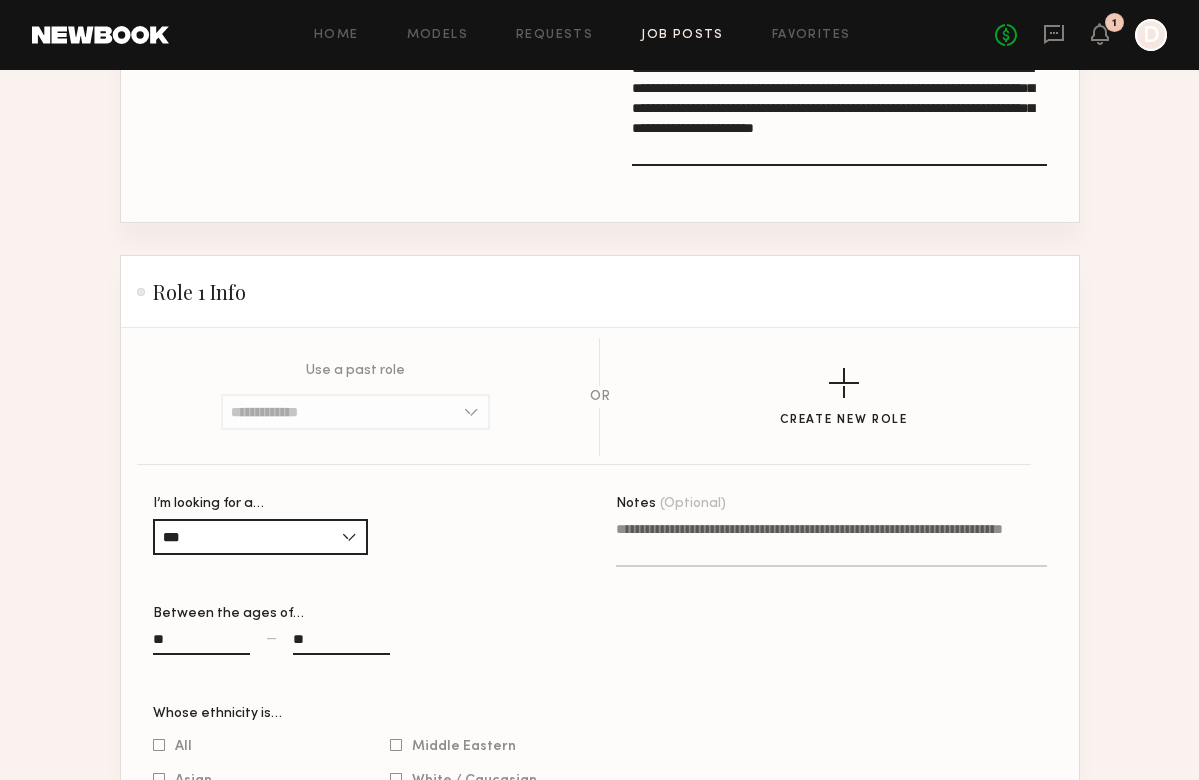 type on "**" 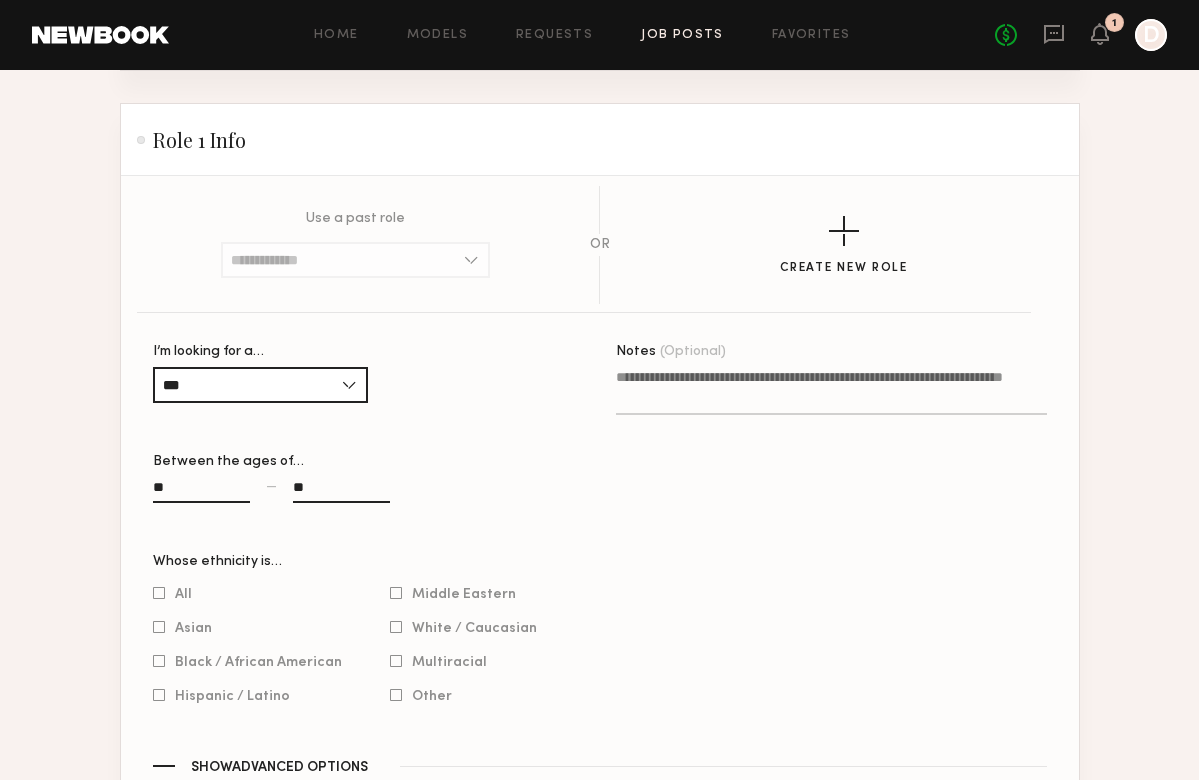 scroll, scrollTop: 1274, scrollLeft: 0, axis: vertical 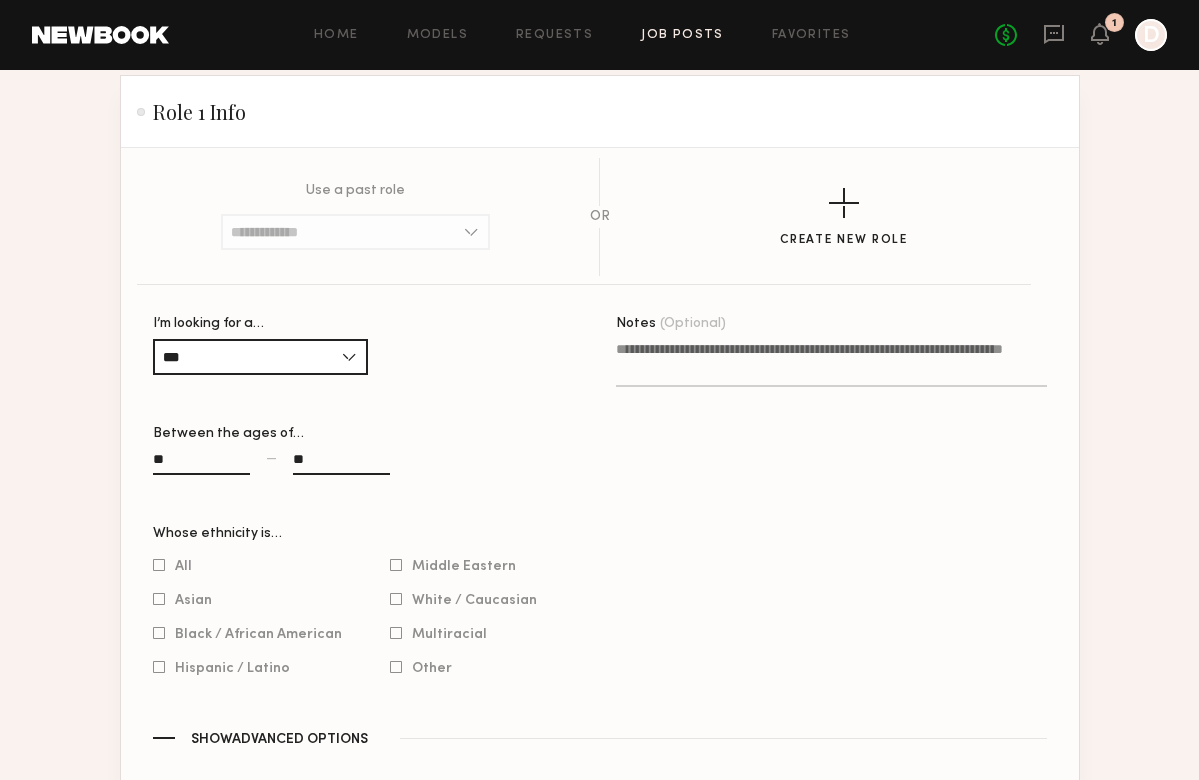 click on "All" 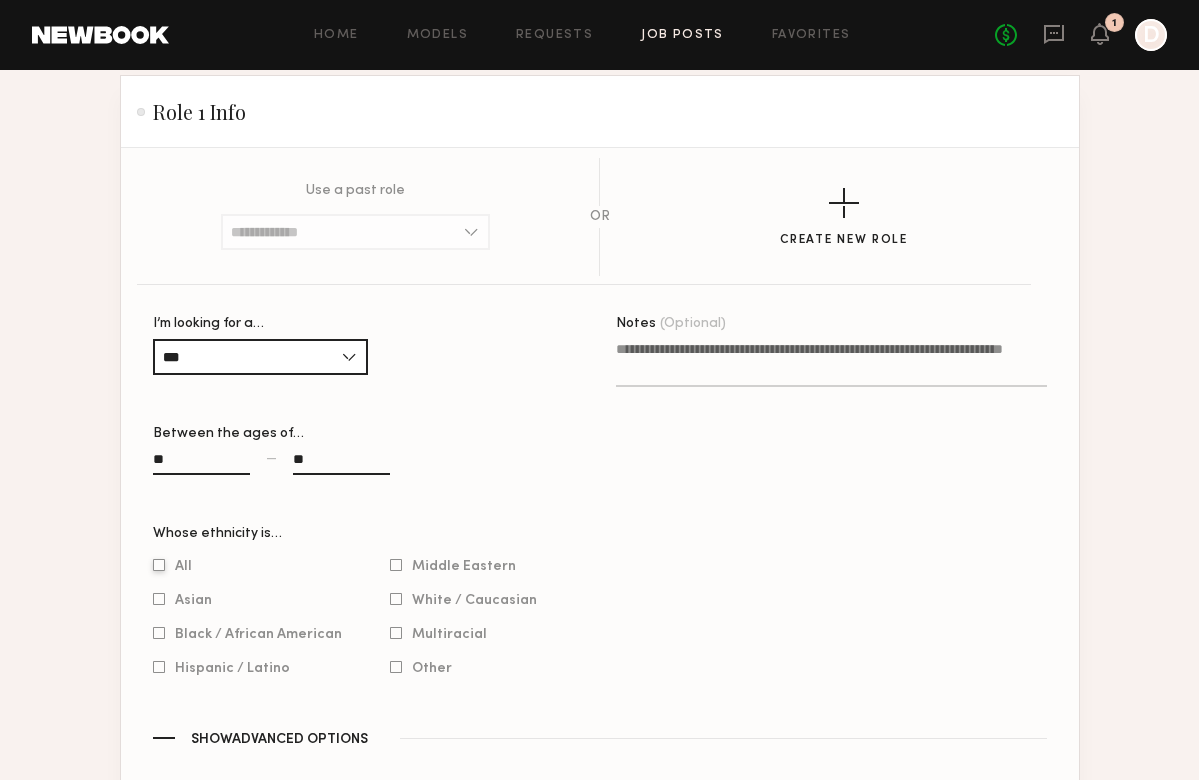 click on "All" 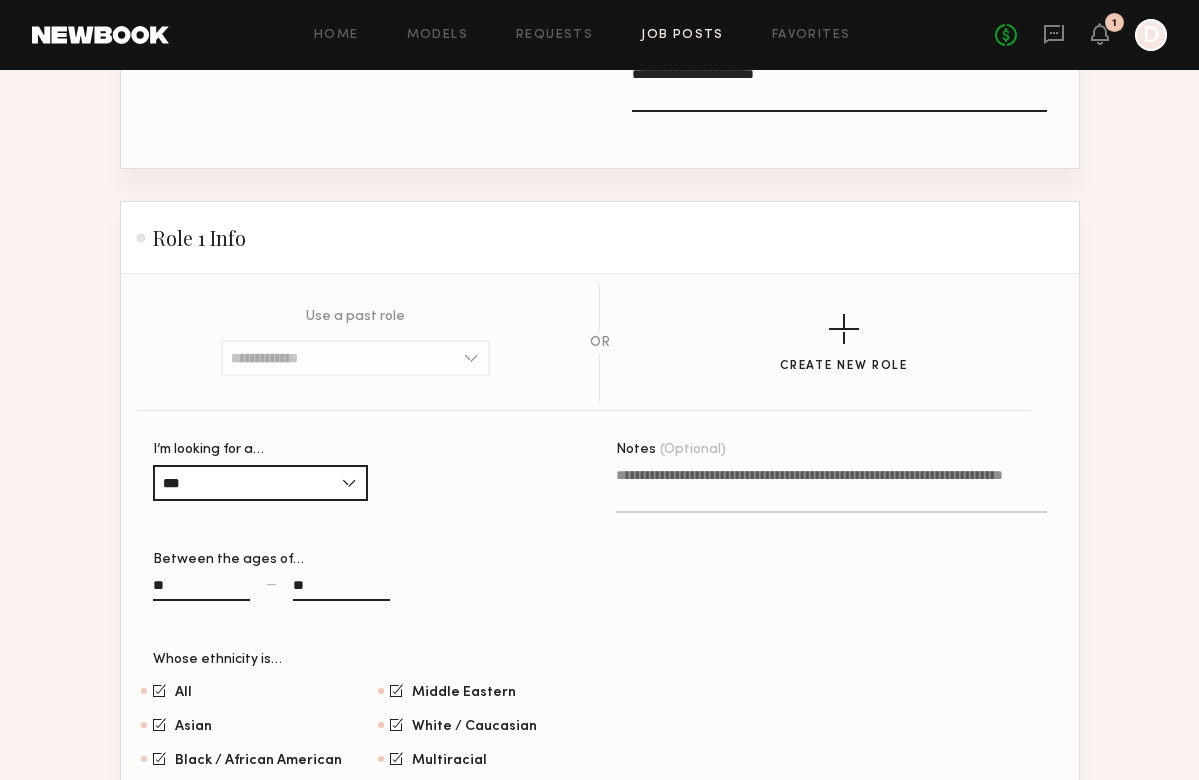 scroll, scrollTop: 1141, scrollLeft: 0, axis: vertical 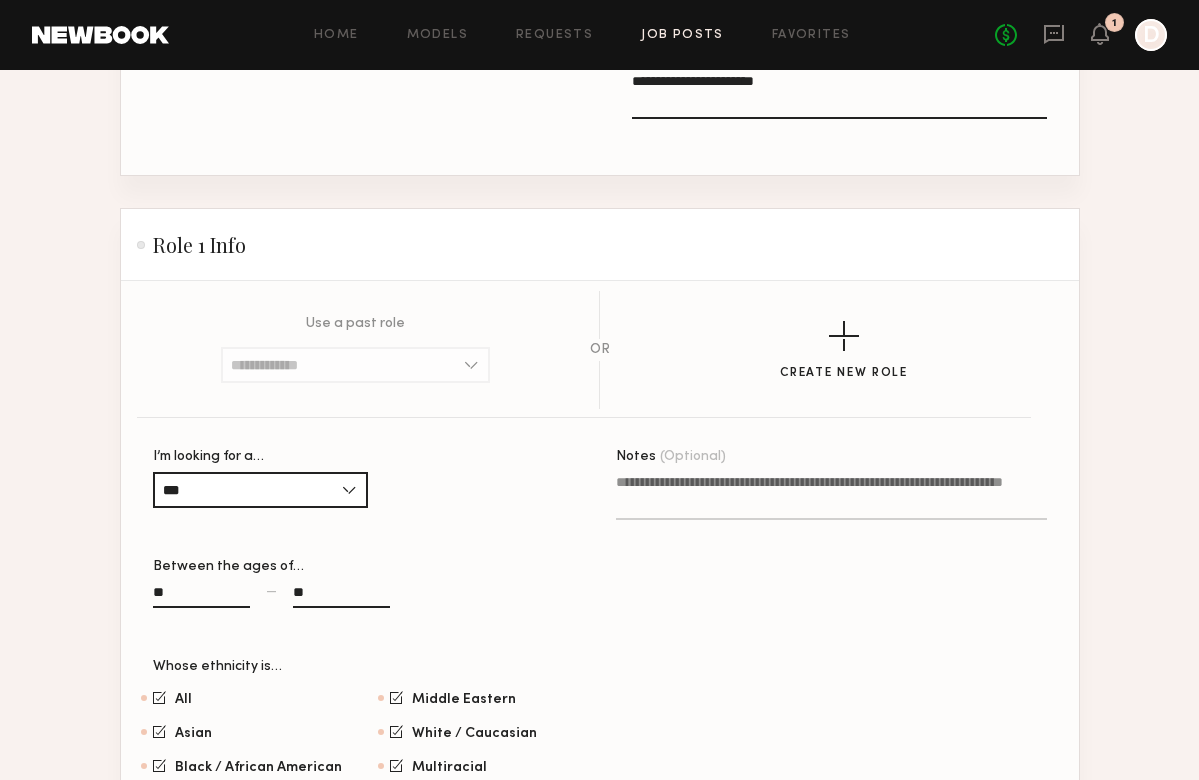click on "Notes (Optional)" 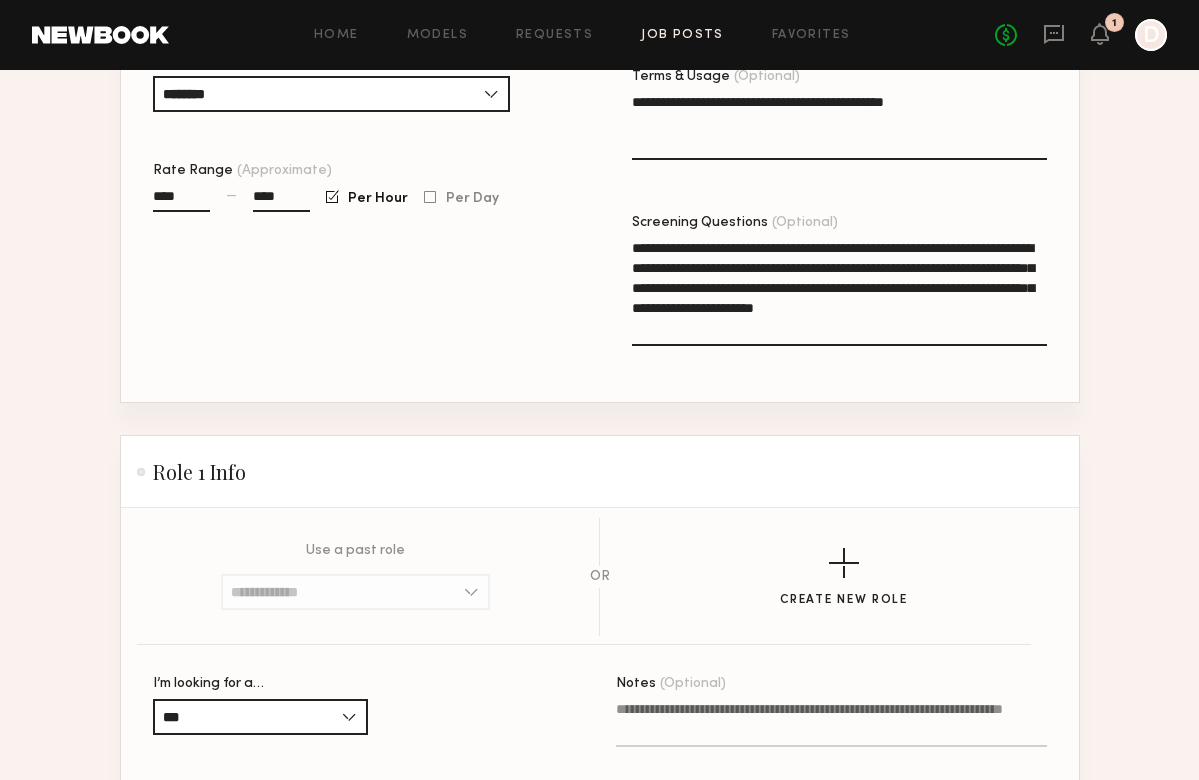 scroll, scrollTop: 914, scrollLeft: 0, axis: vertical 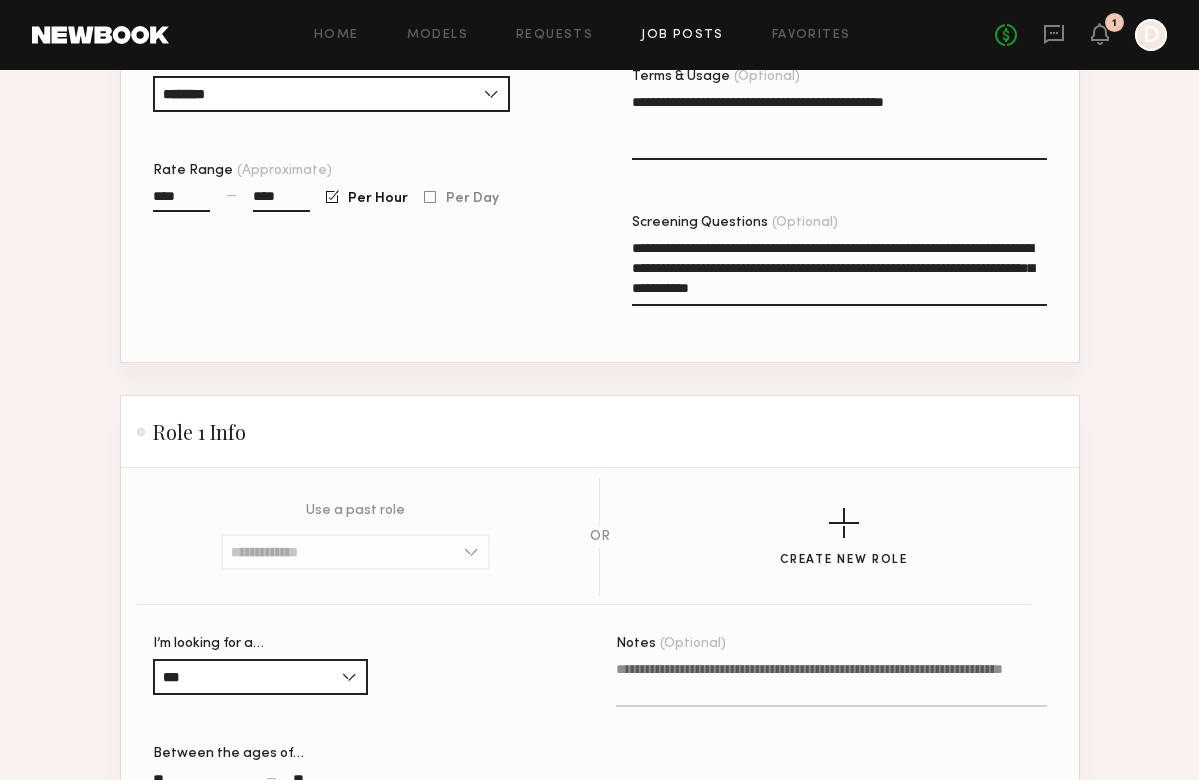 type on "**********" 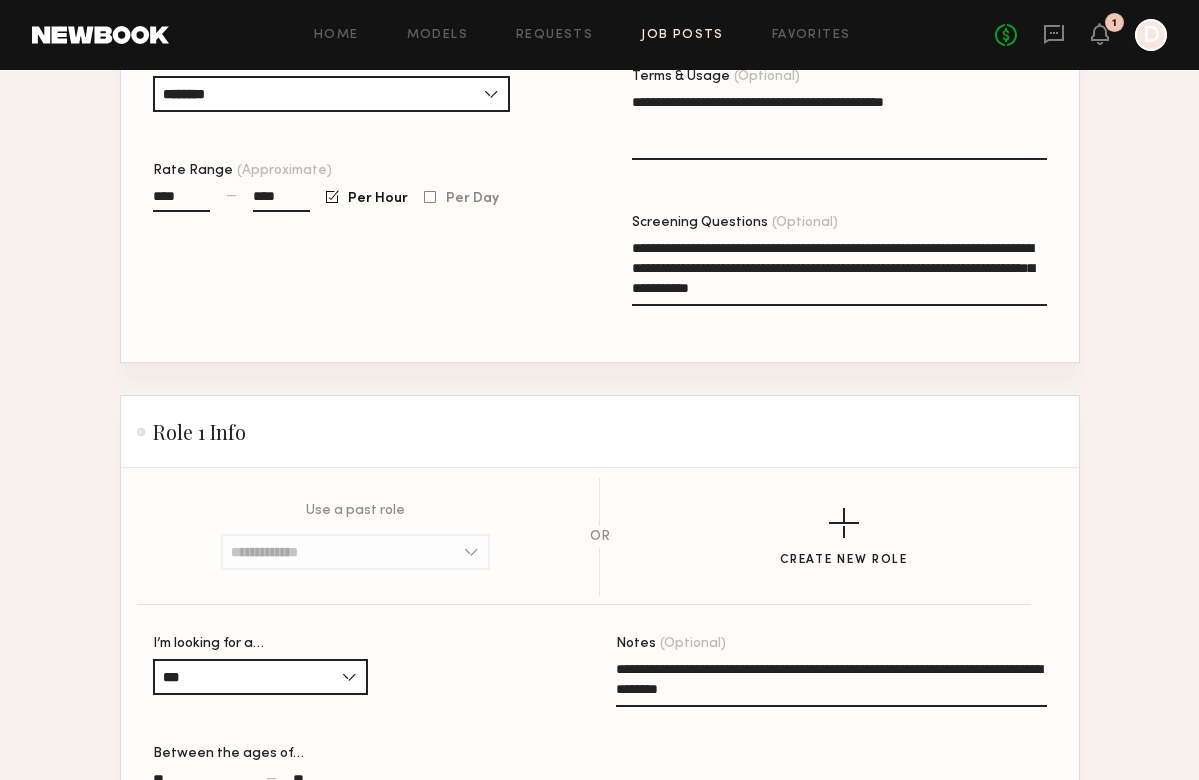click on "**********" 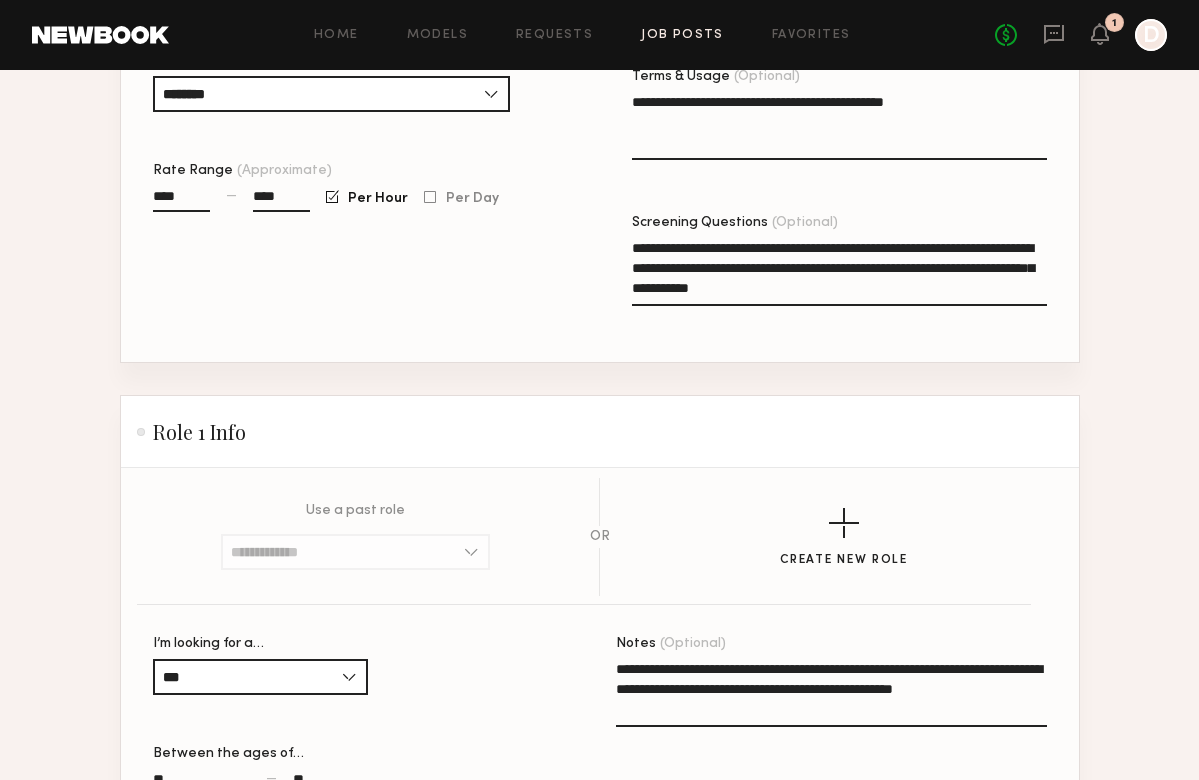 click on "**********" 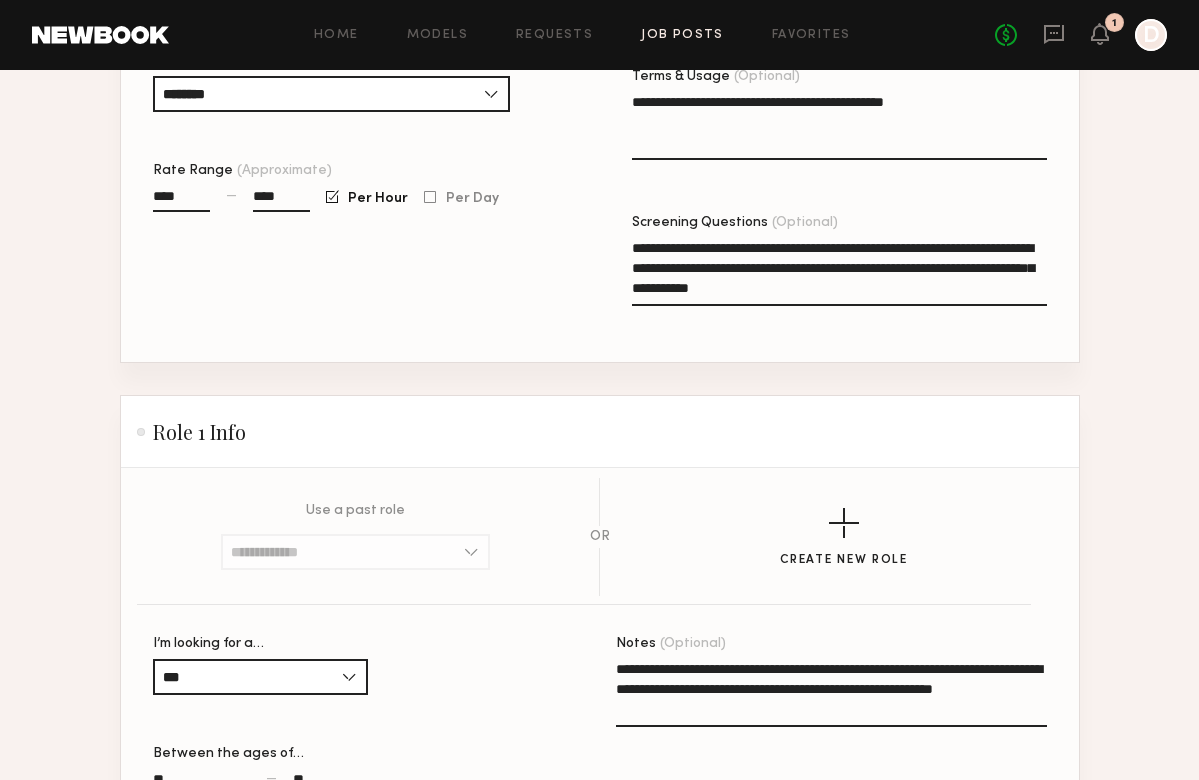 click on "**********" 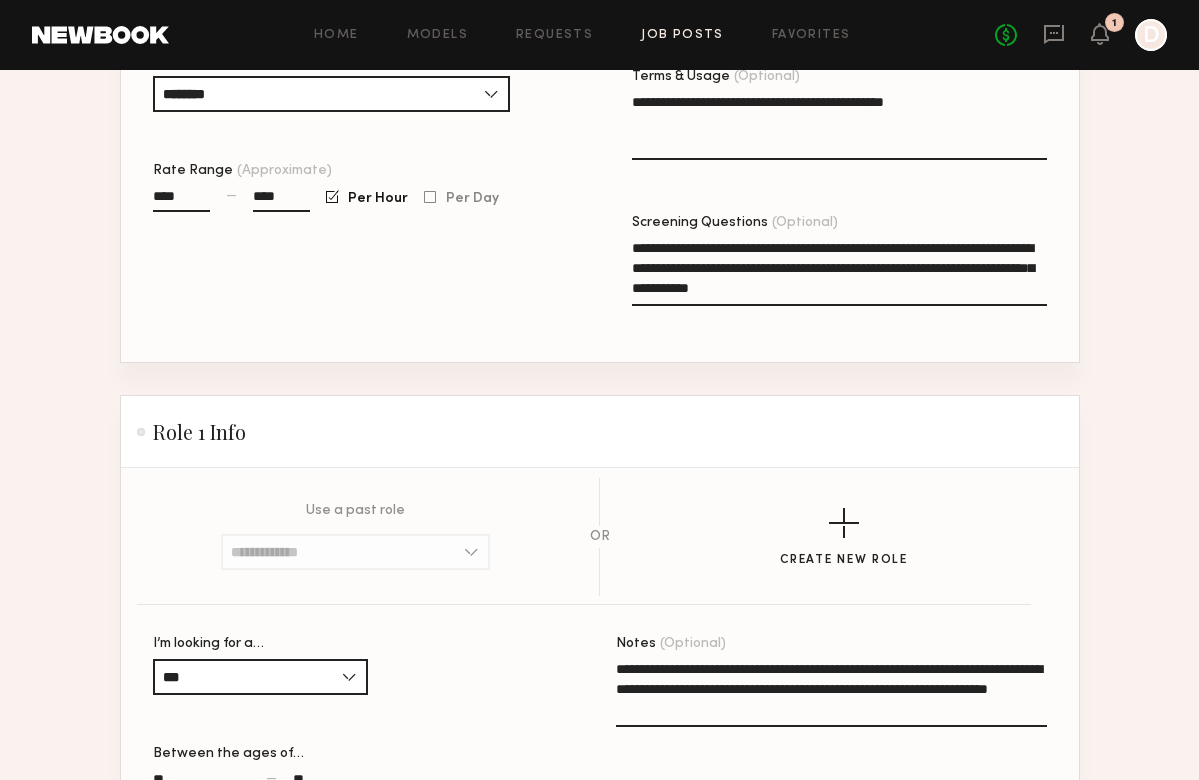 click on "**********" 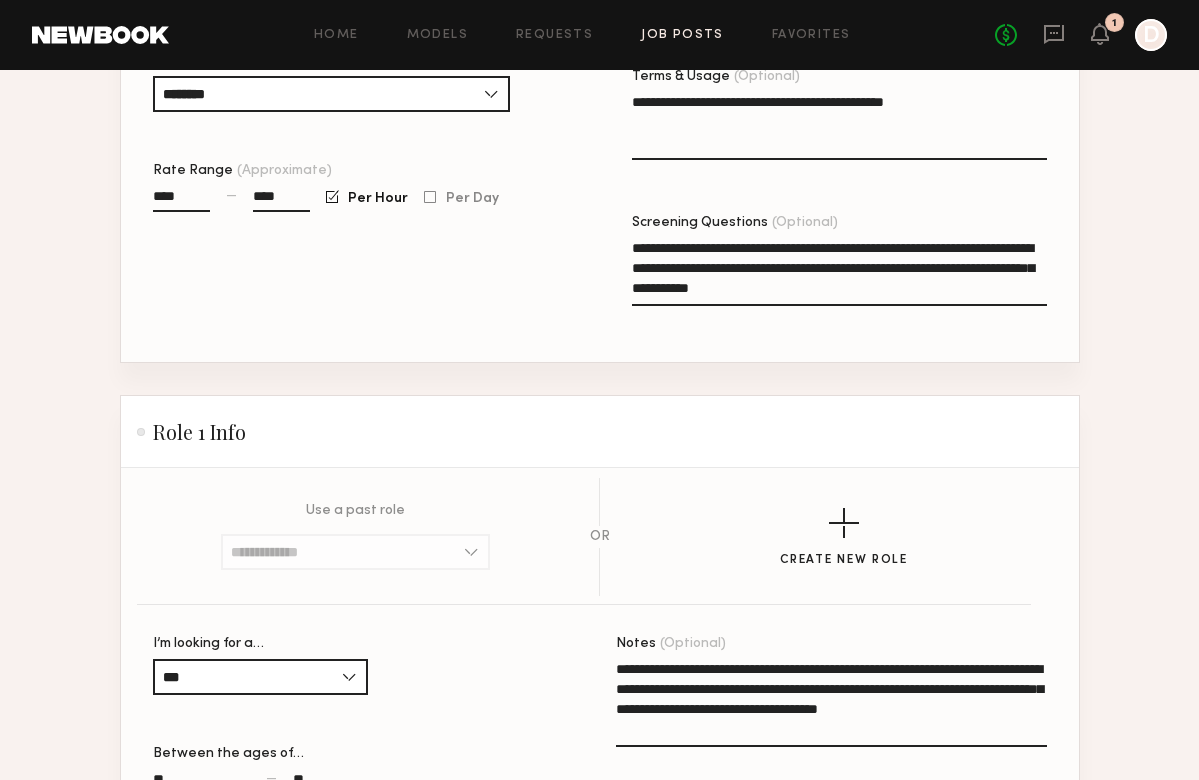 click on "**********" 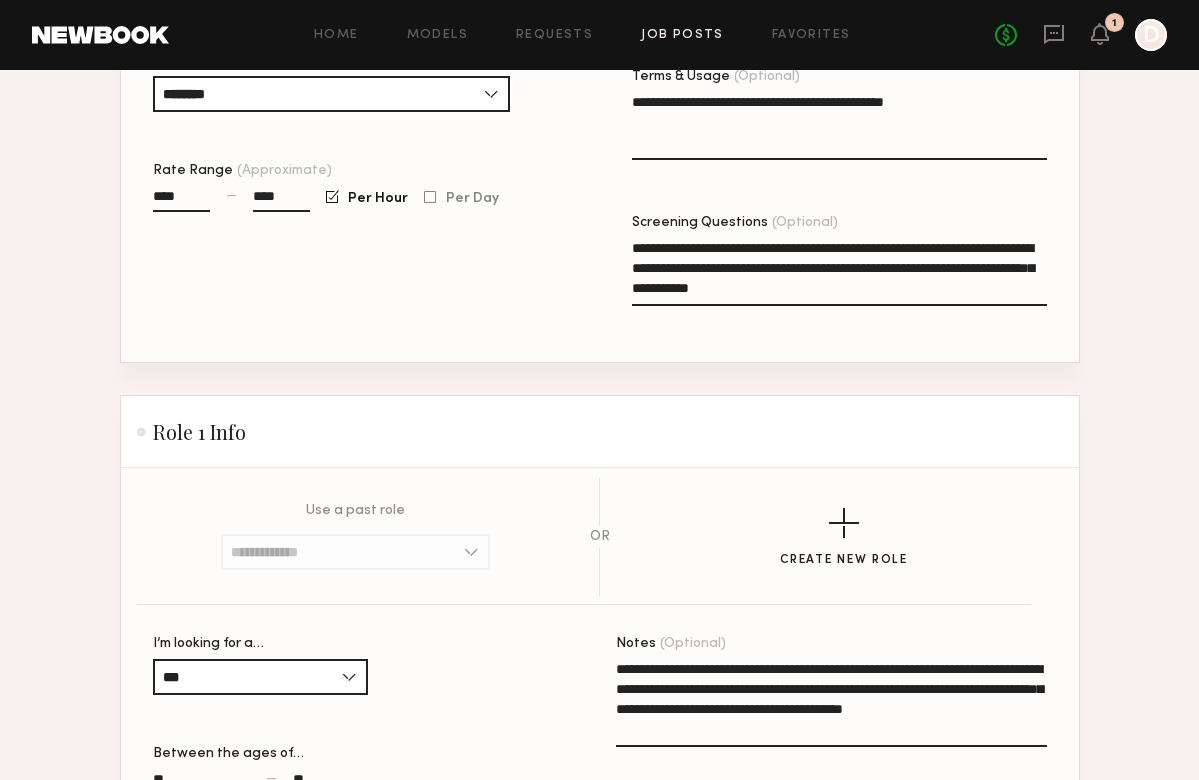 click on "**********" 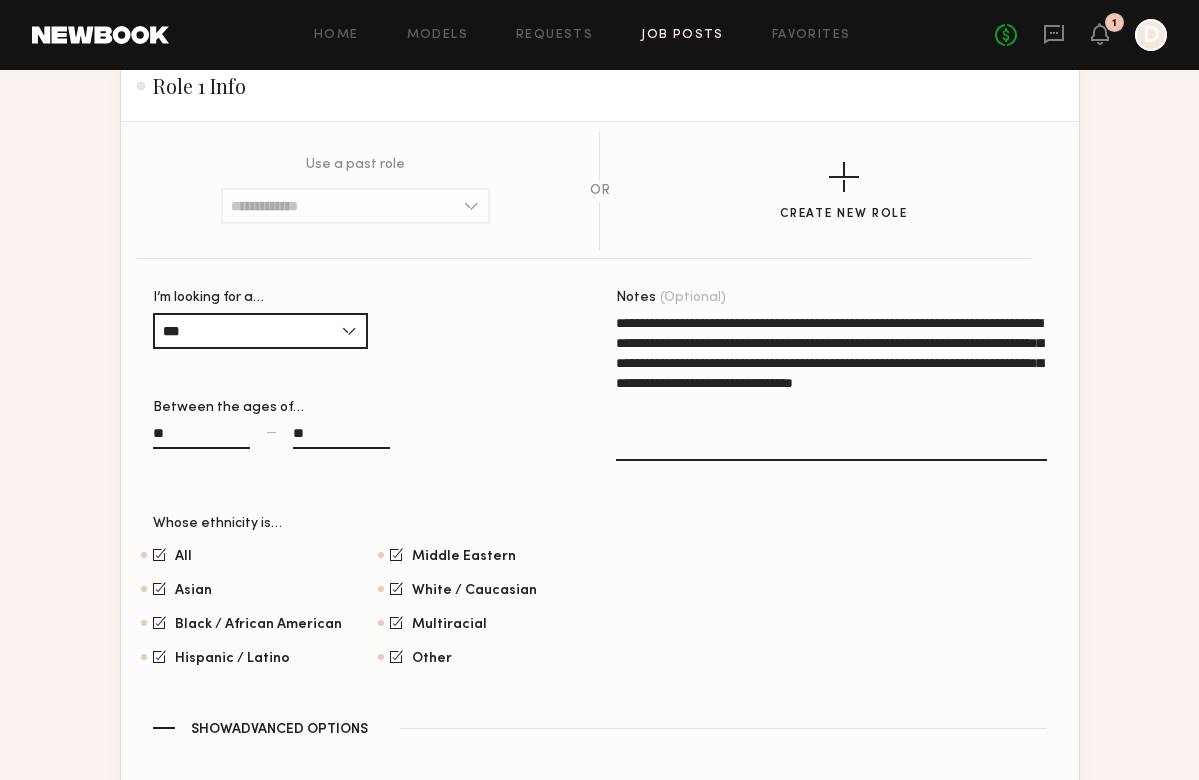 scroll, scrollTop: 1263, scrollLeft: 0, axis: vertical 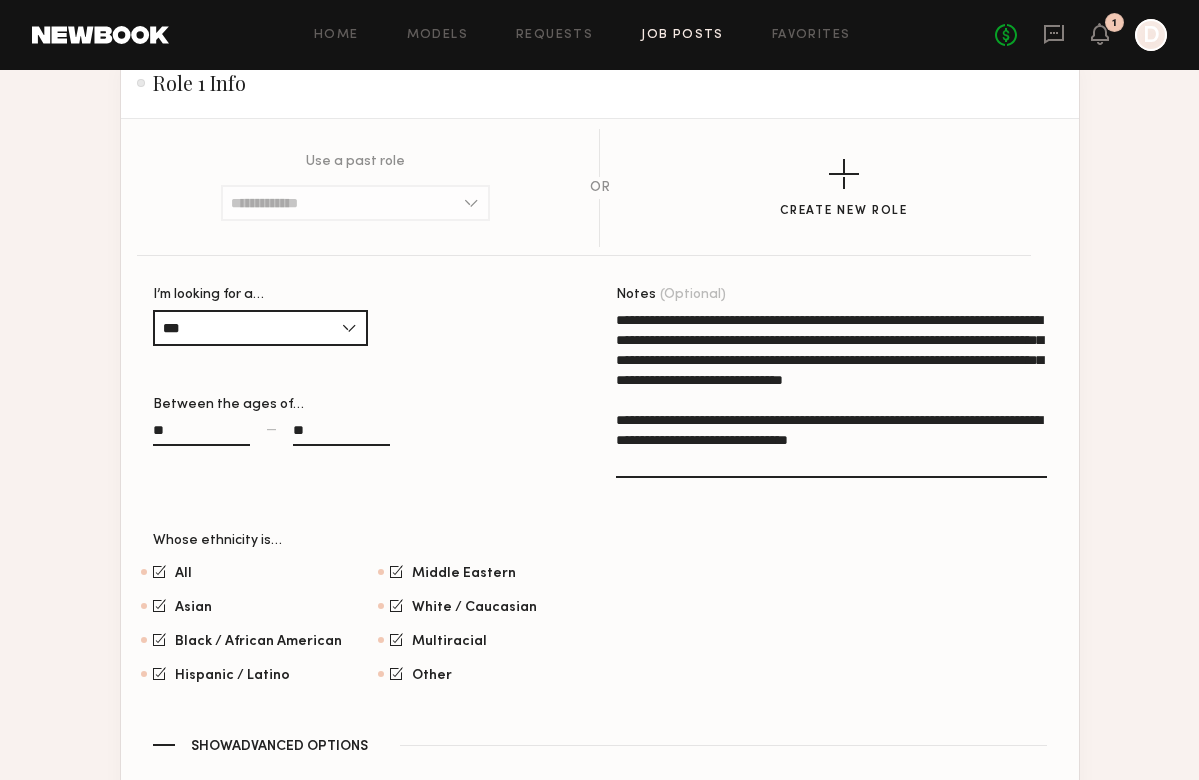 click on "**********" 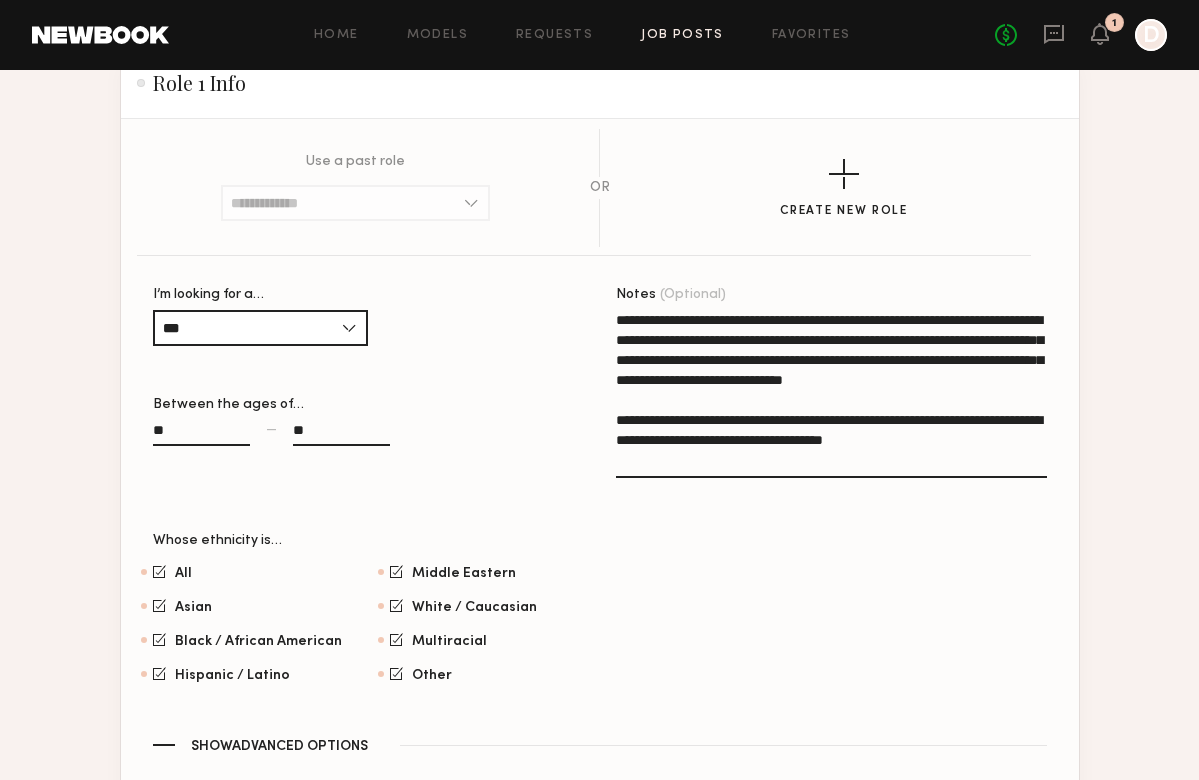 click on "**********" 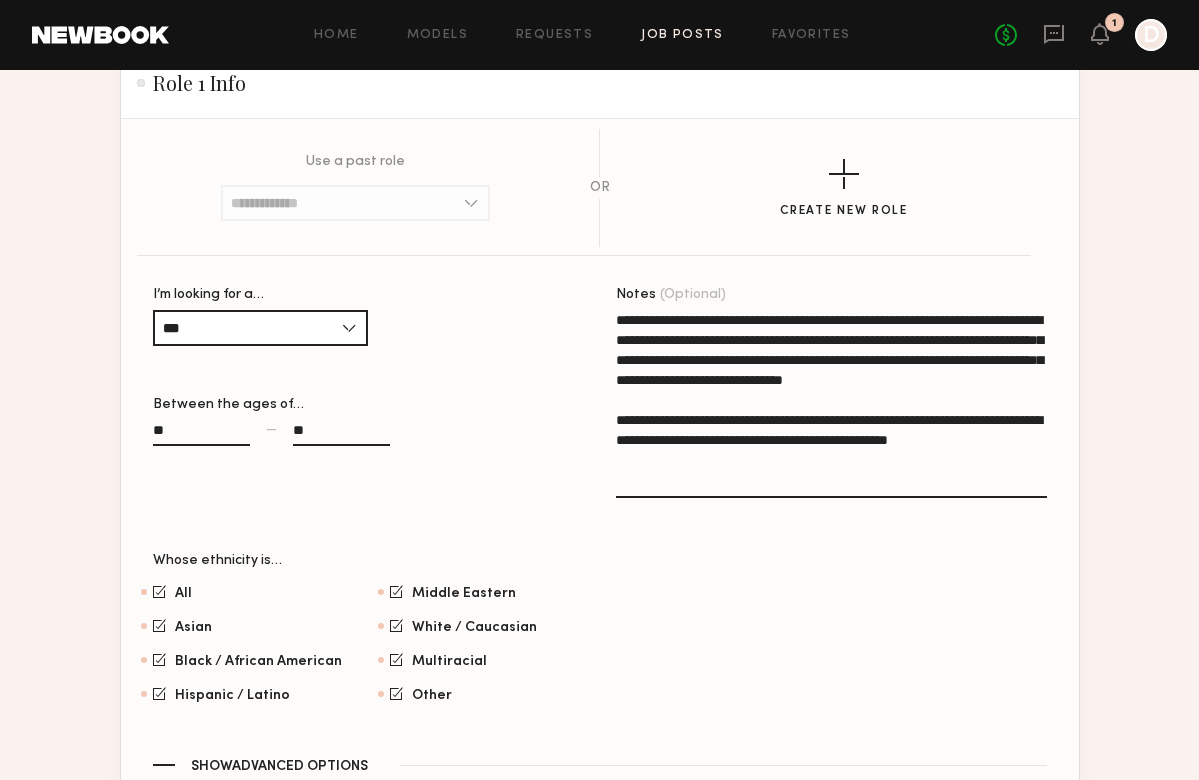 drag, startPoint x: 769, startPoint y: 357, endPoint x: 828, endPoint y: 380, distance: 63.324562 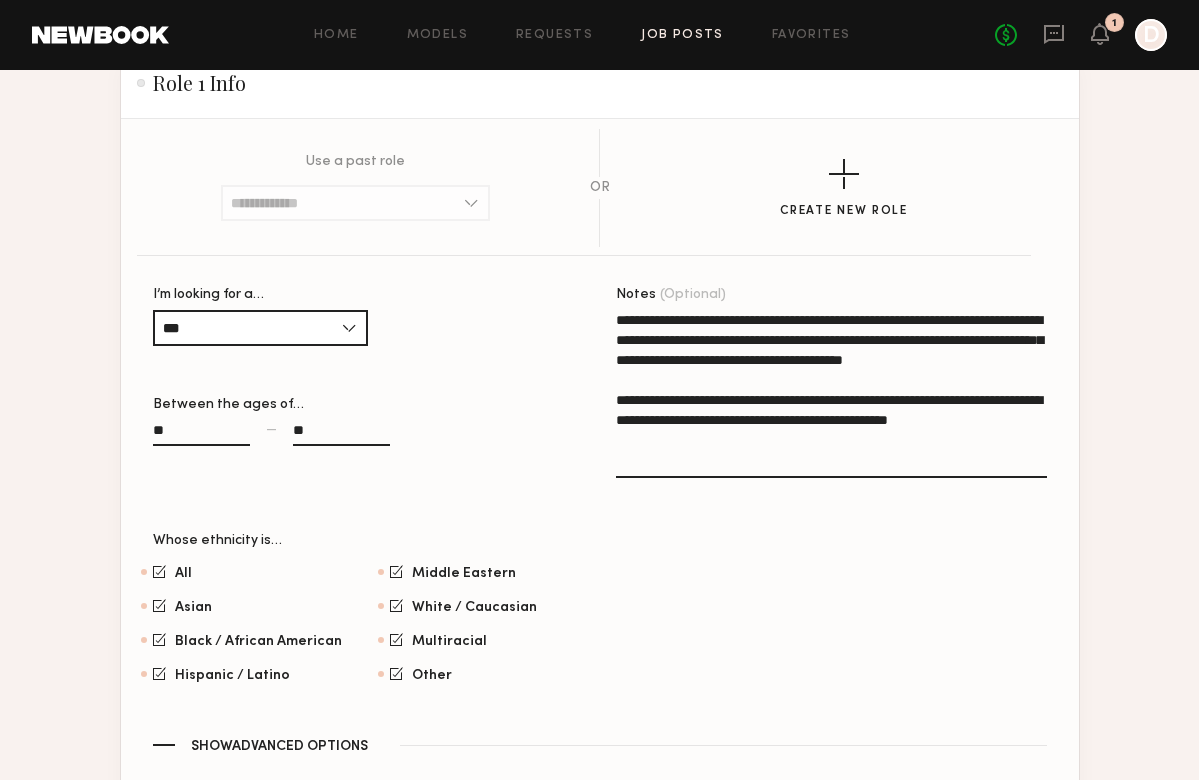 click on "**********" 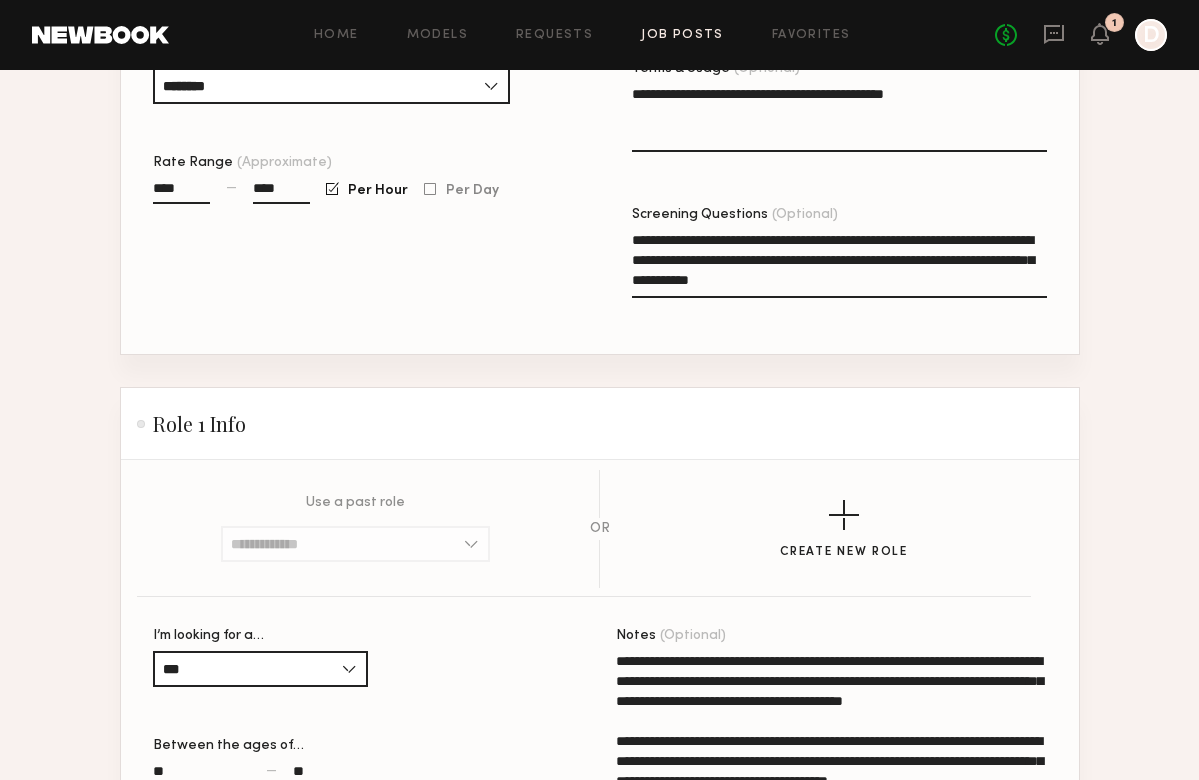 scroll, scrollTop: 914, scrollLeft: 0, axis: vertical 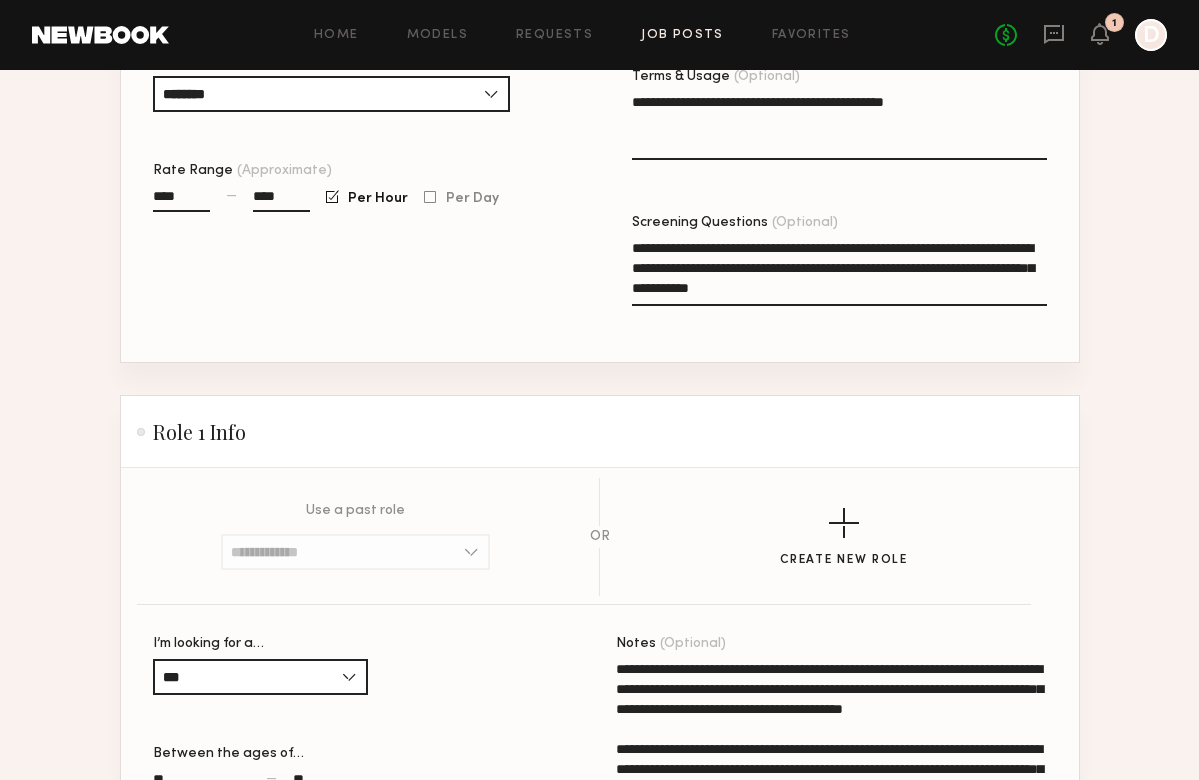 click on "**********" 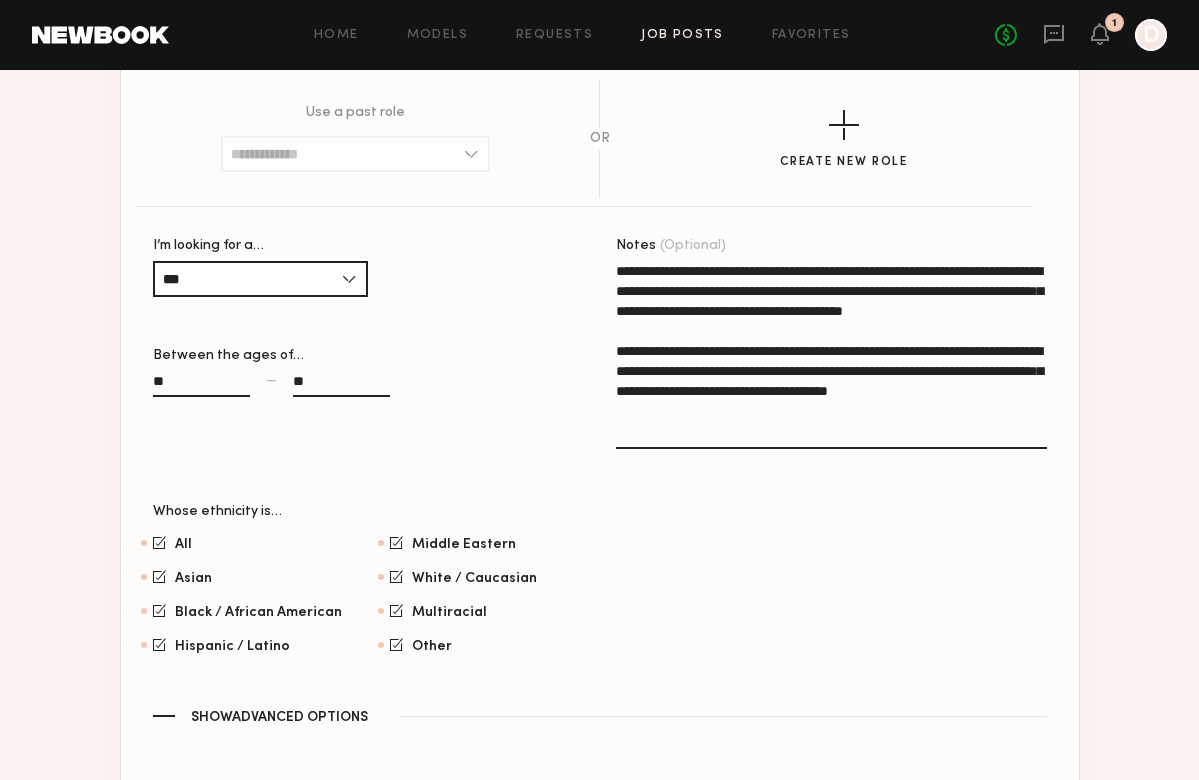 scroll, scrollTop: 1315, scrollLeft: 0, axis: vertical 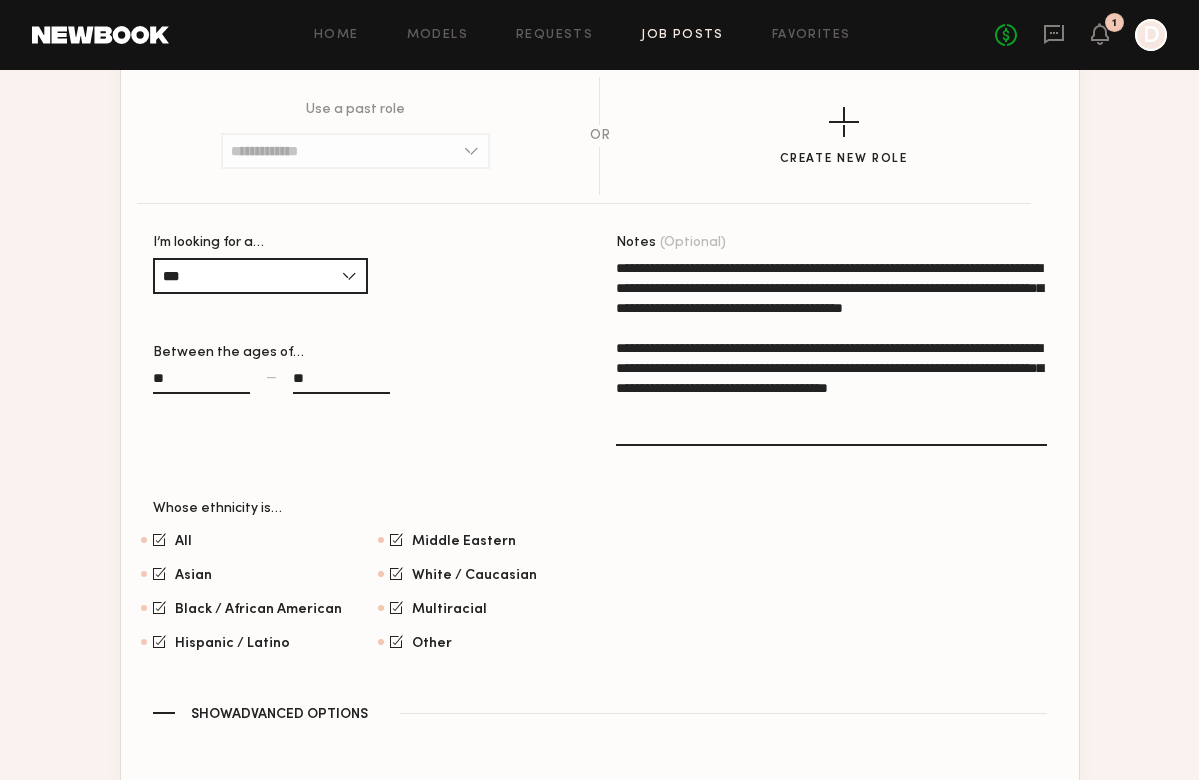 click on "**********" 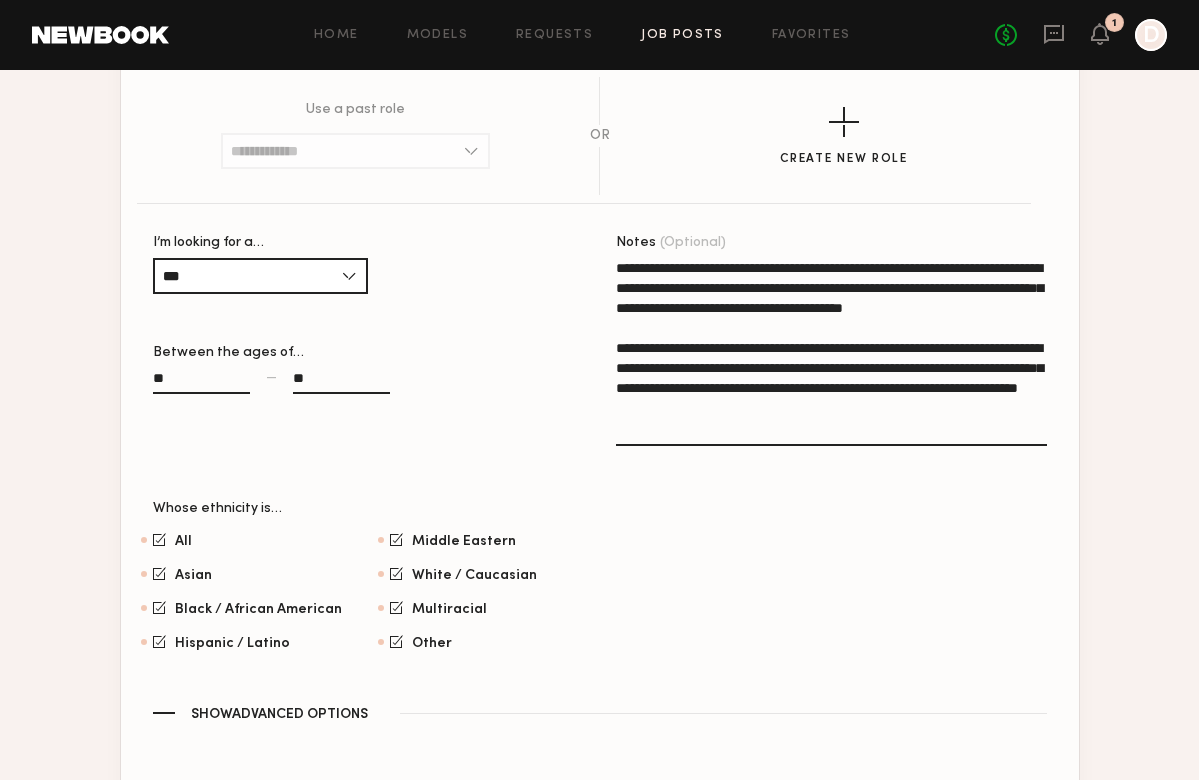 type on "**********" 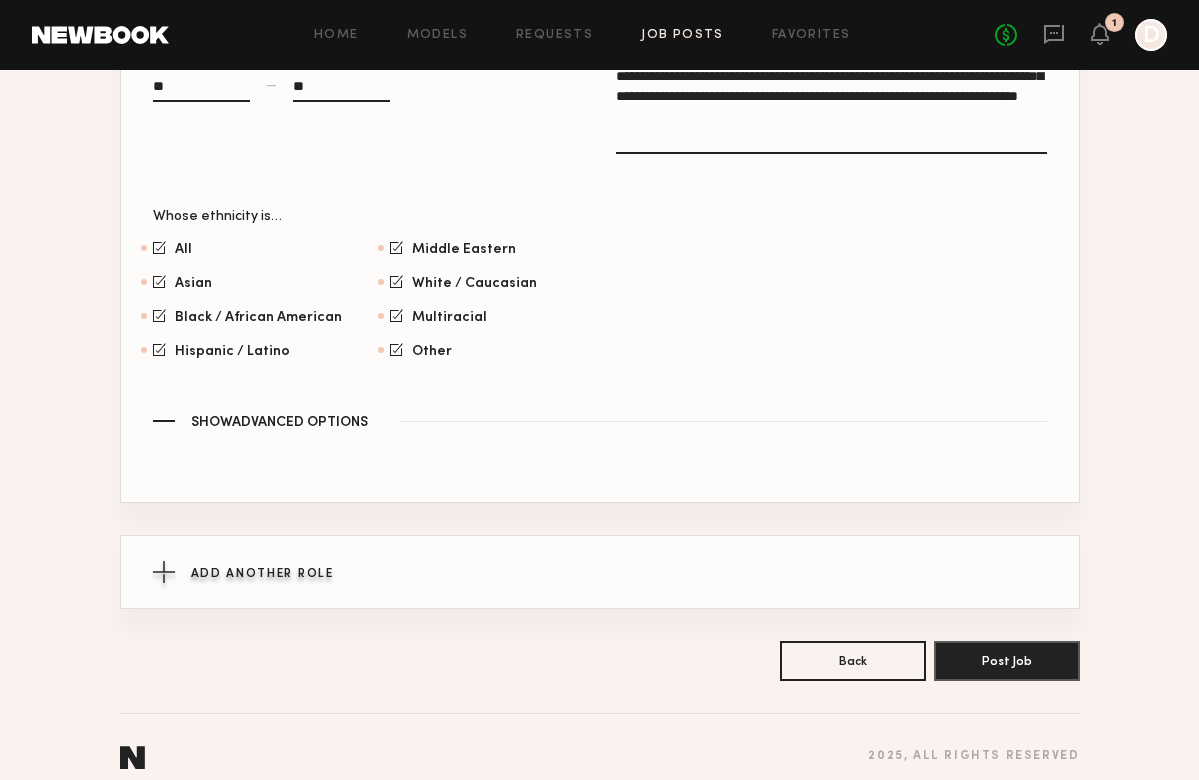 scroll, scrollTop: 1606, scrollLeft: 0, axis: vertical 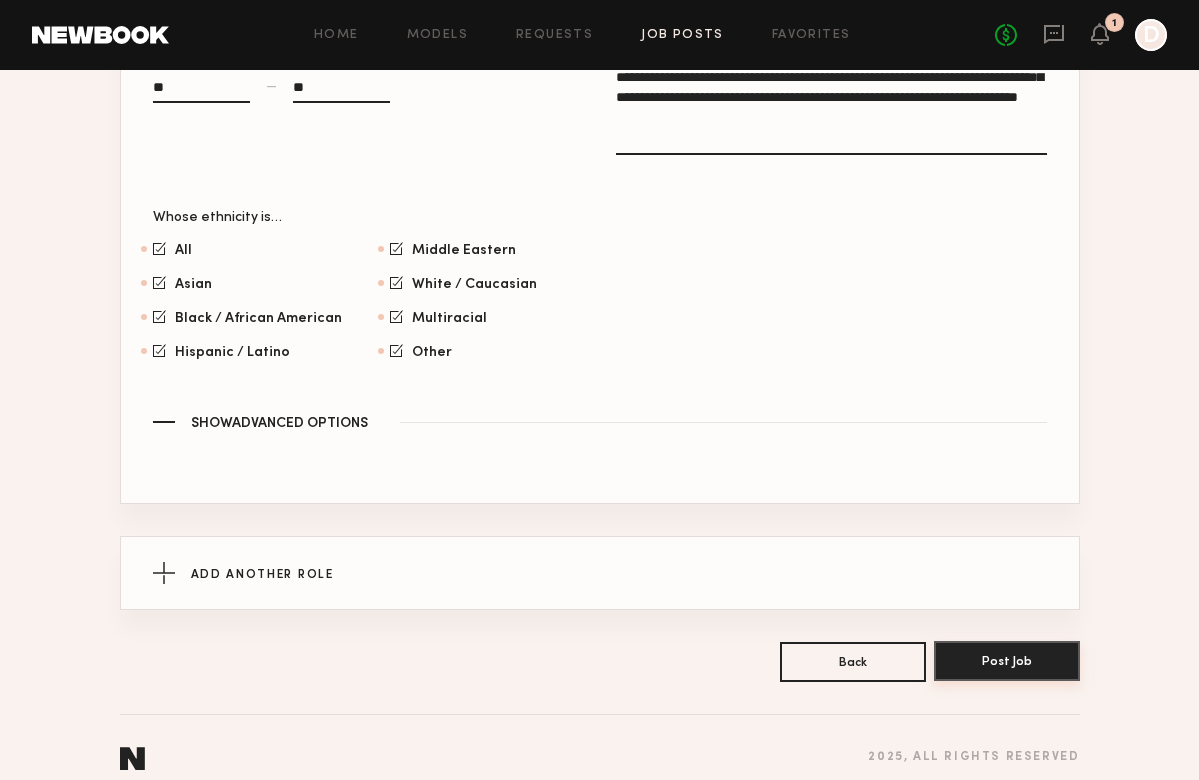 click on "Post Job" 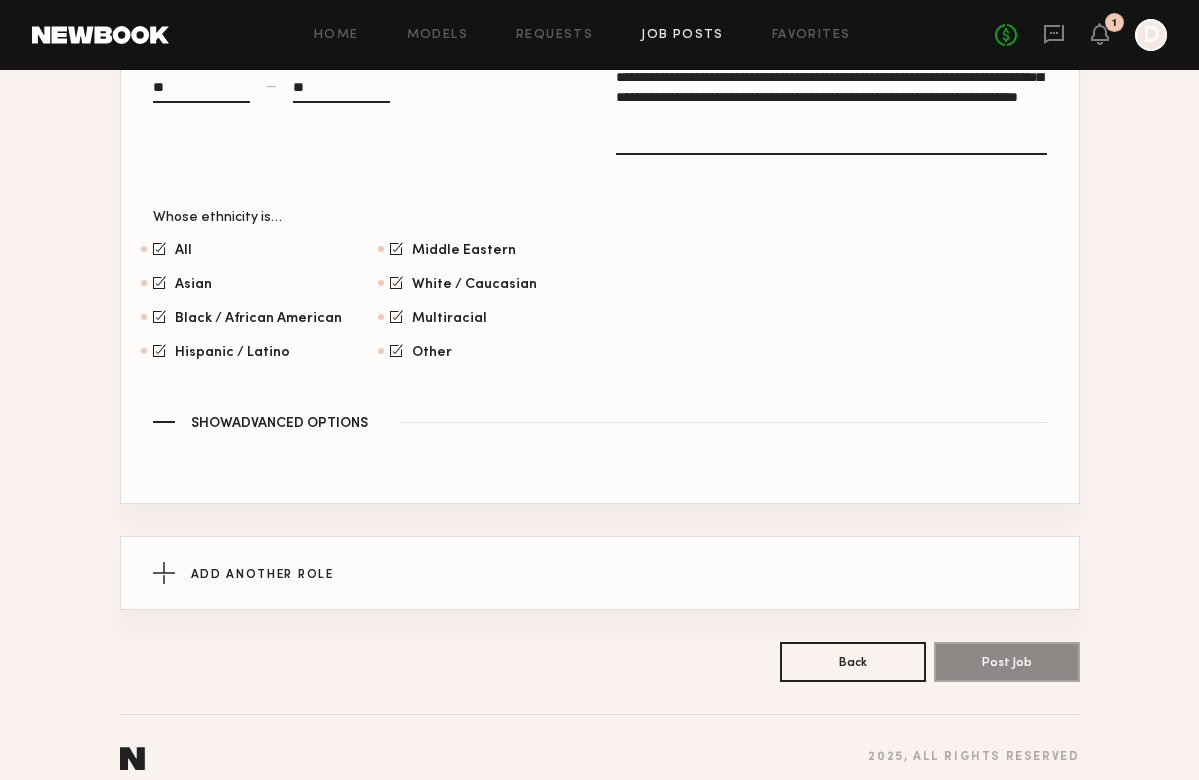 scroll, scrollTop: 0, scrollLeft: 0, axis: both 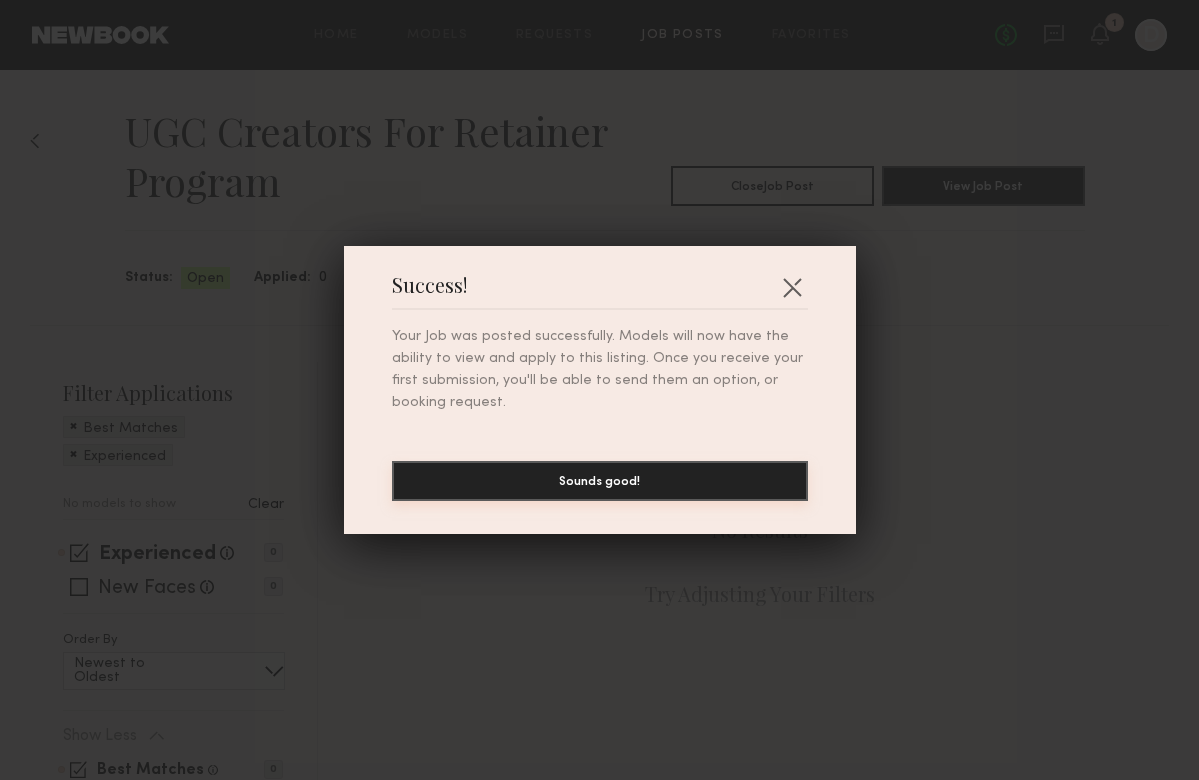 click on "Sounds good!" at bounding box center (600, 481) 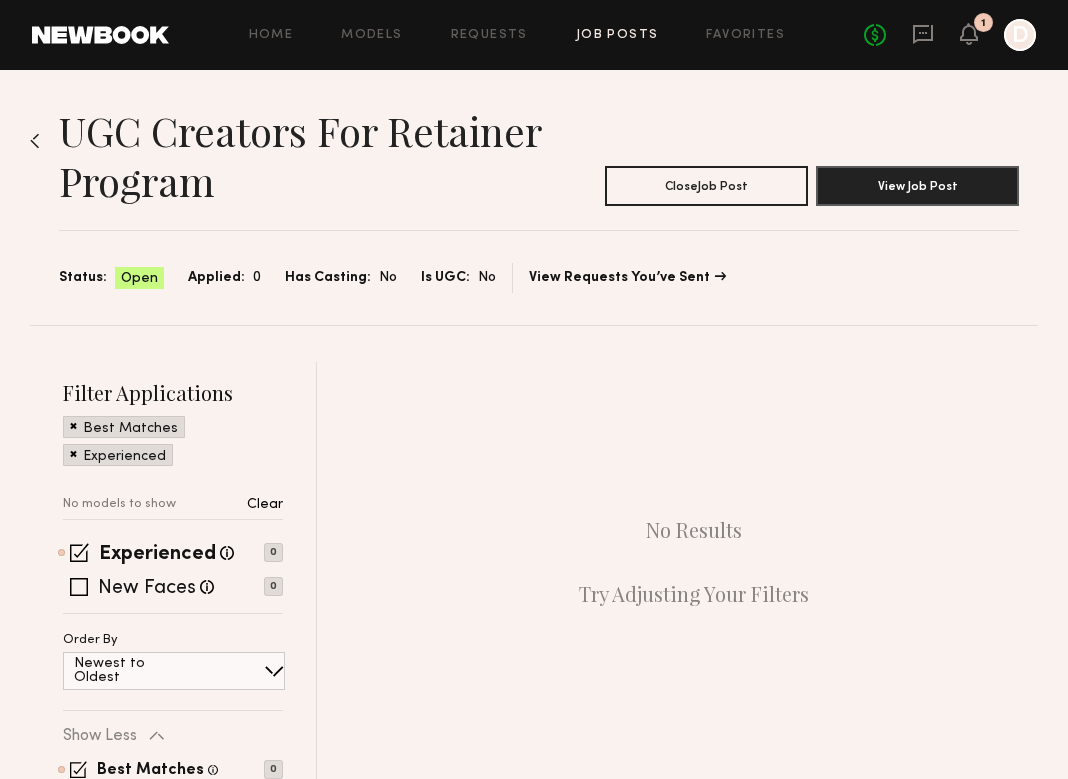 scroll, scrollTop: 0, scrollLeft: 0, axis: both 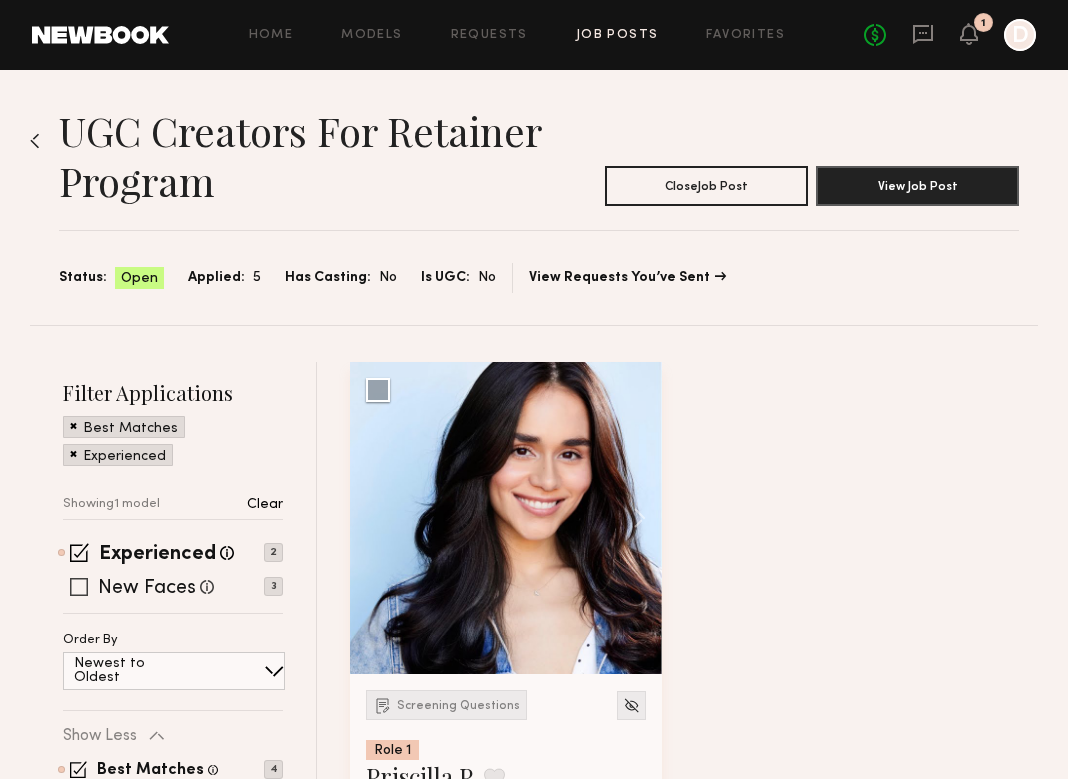 click 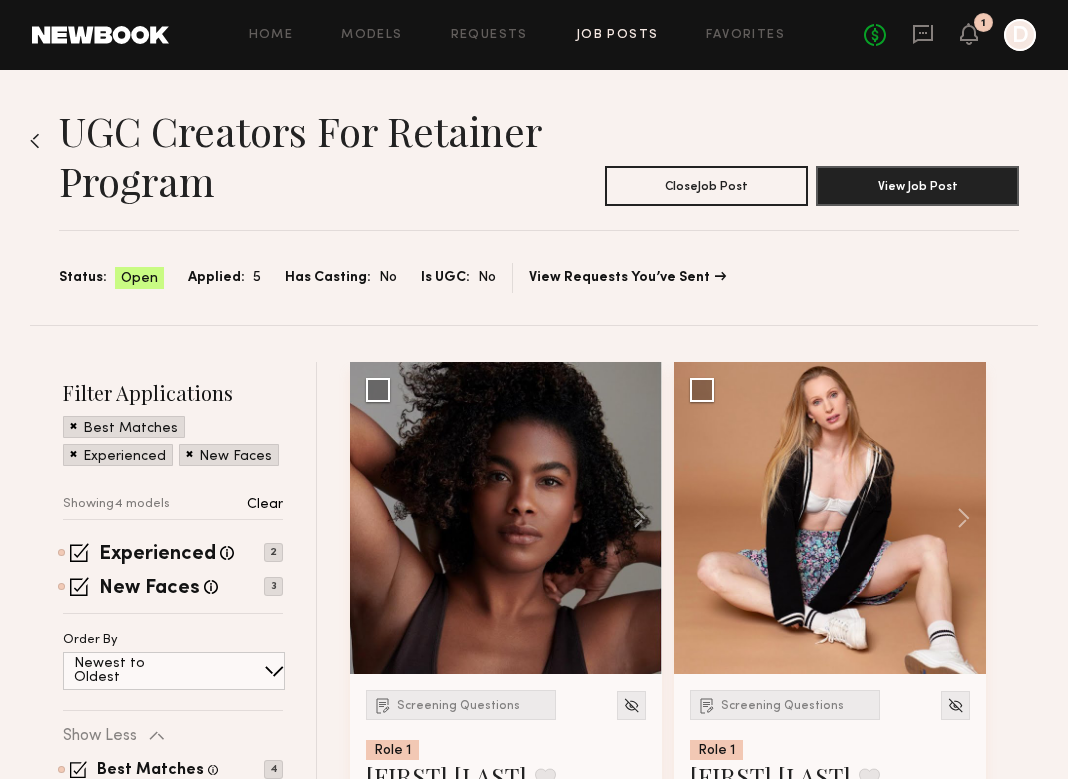 scroll, scrollTop: 0, scrollLeft: 0, axis: both 